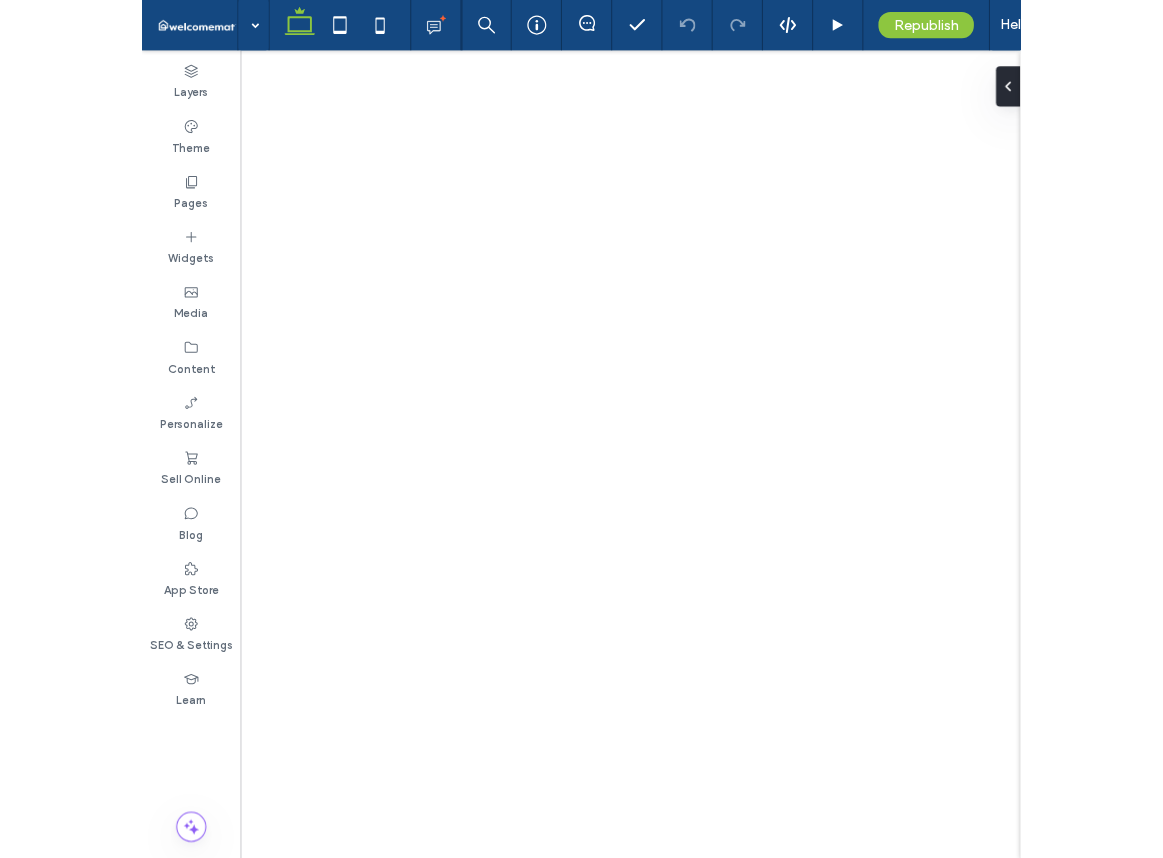 scroll, scrollTop: 0, scrollLeft: 0, axis: both 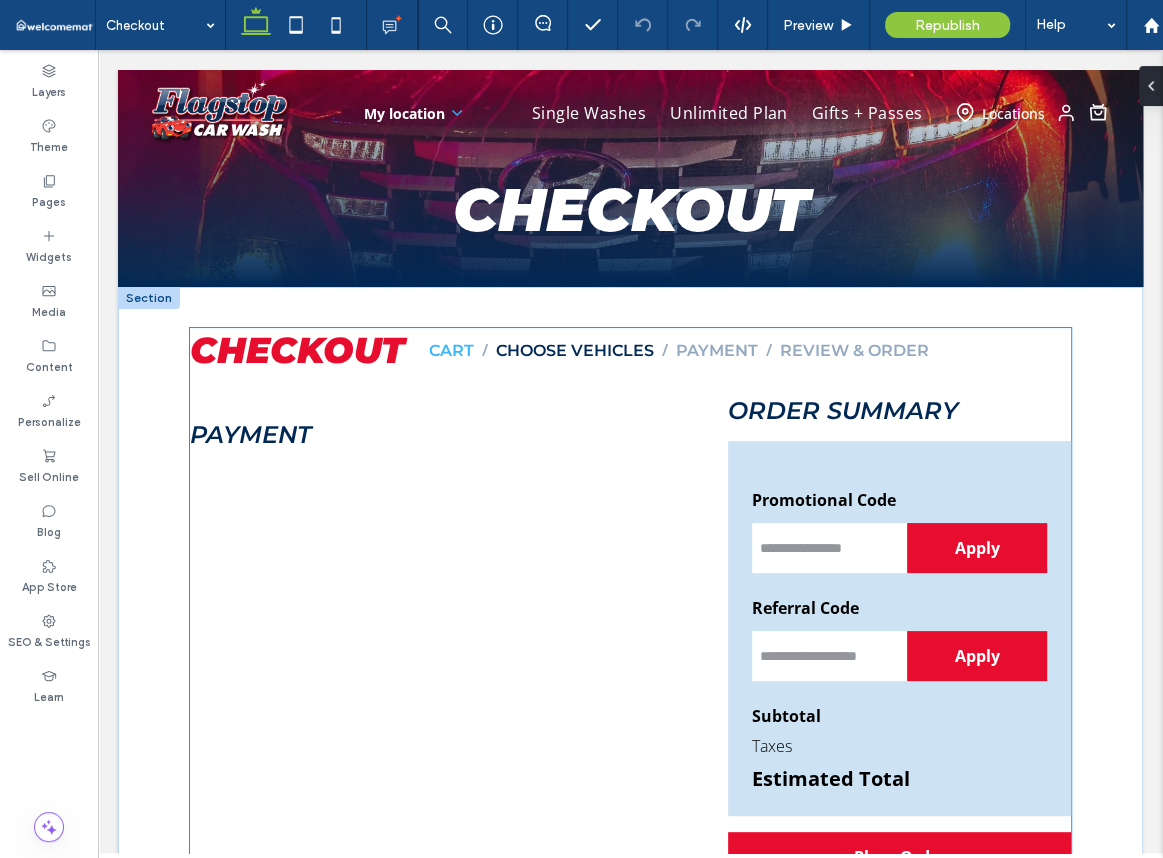 click on "Payment" at bounding box center (447, 639) 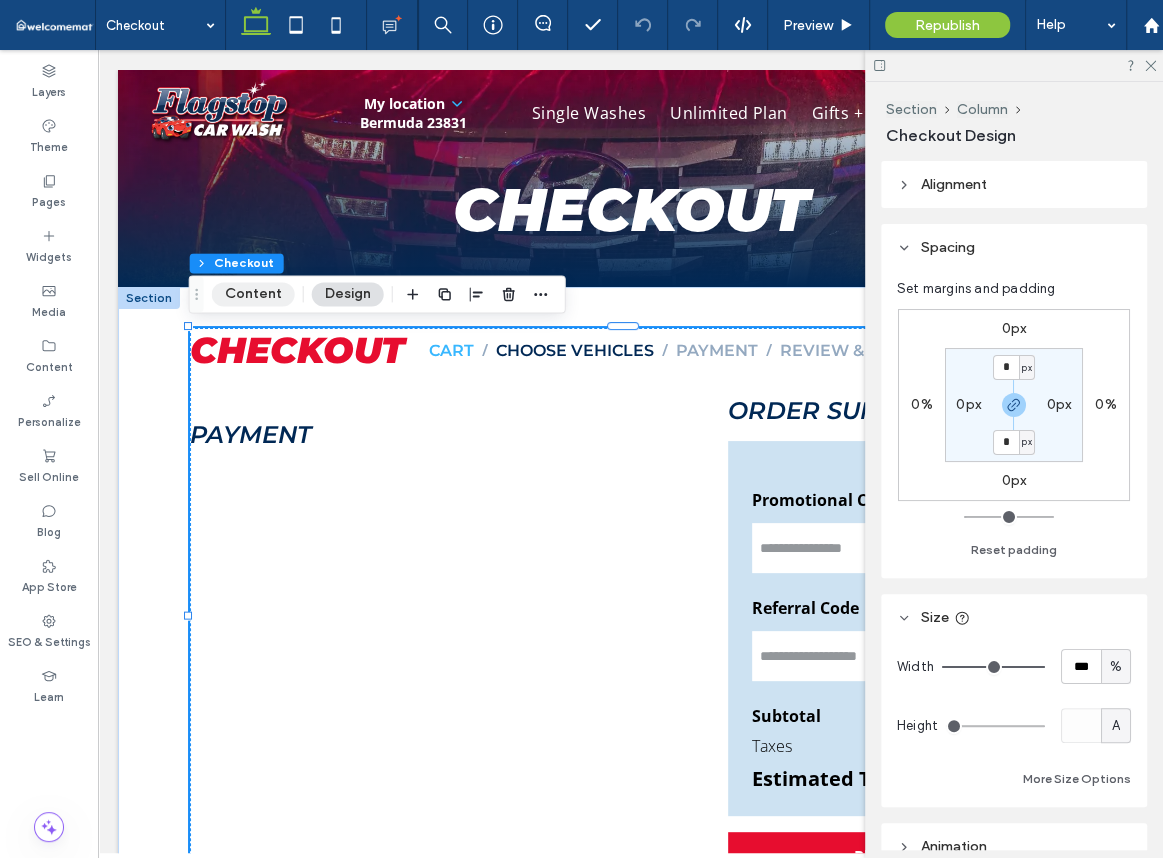 click on "Content" at bounding box center [253, 294] 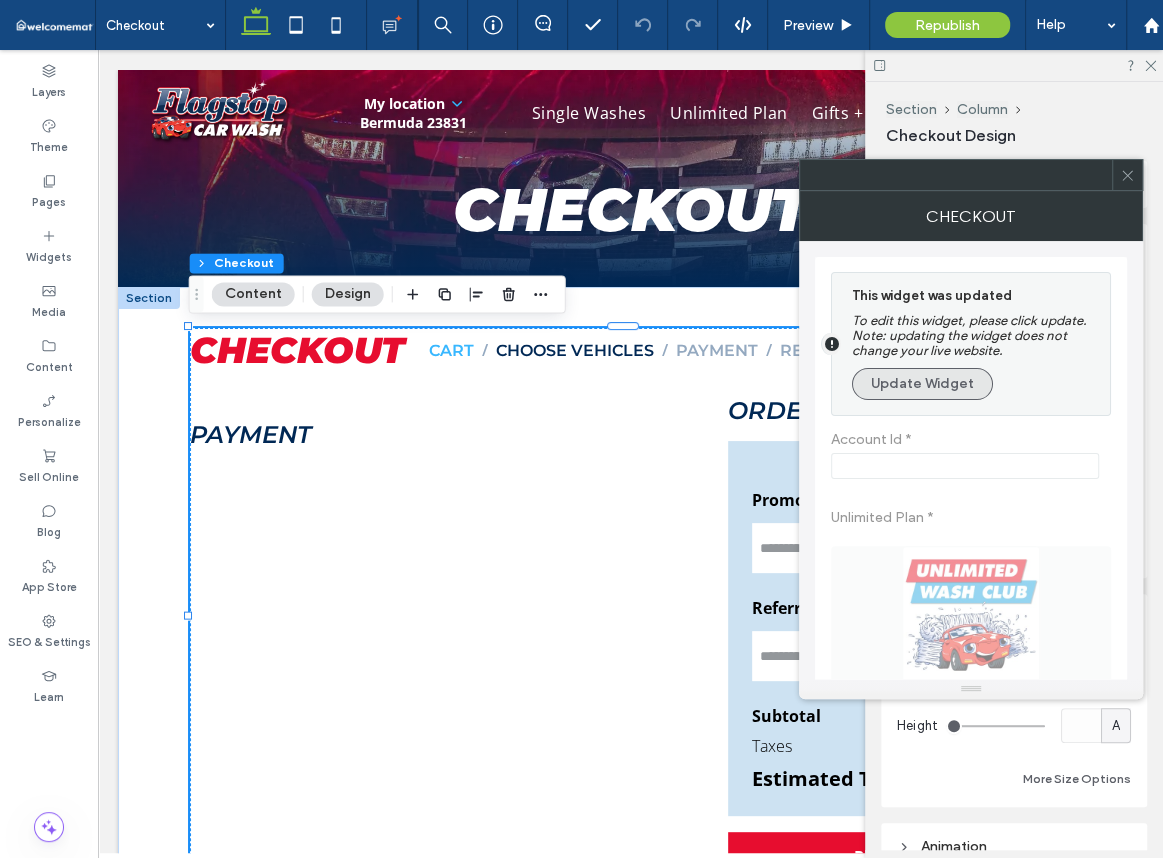 click on "Update Widget" at bounding box center [922, 384] 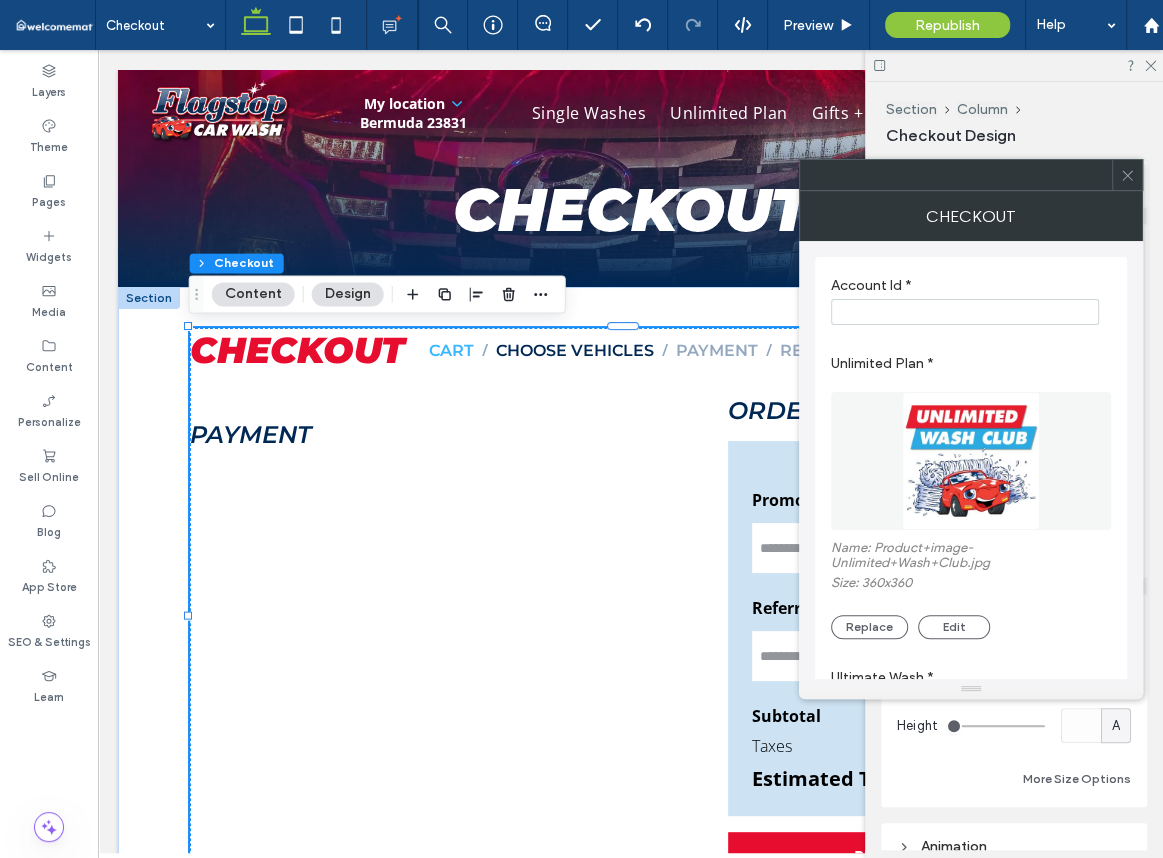 click at bounding box center [965, 312] 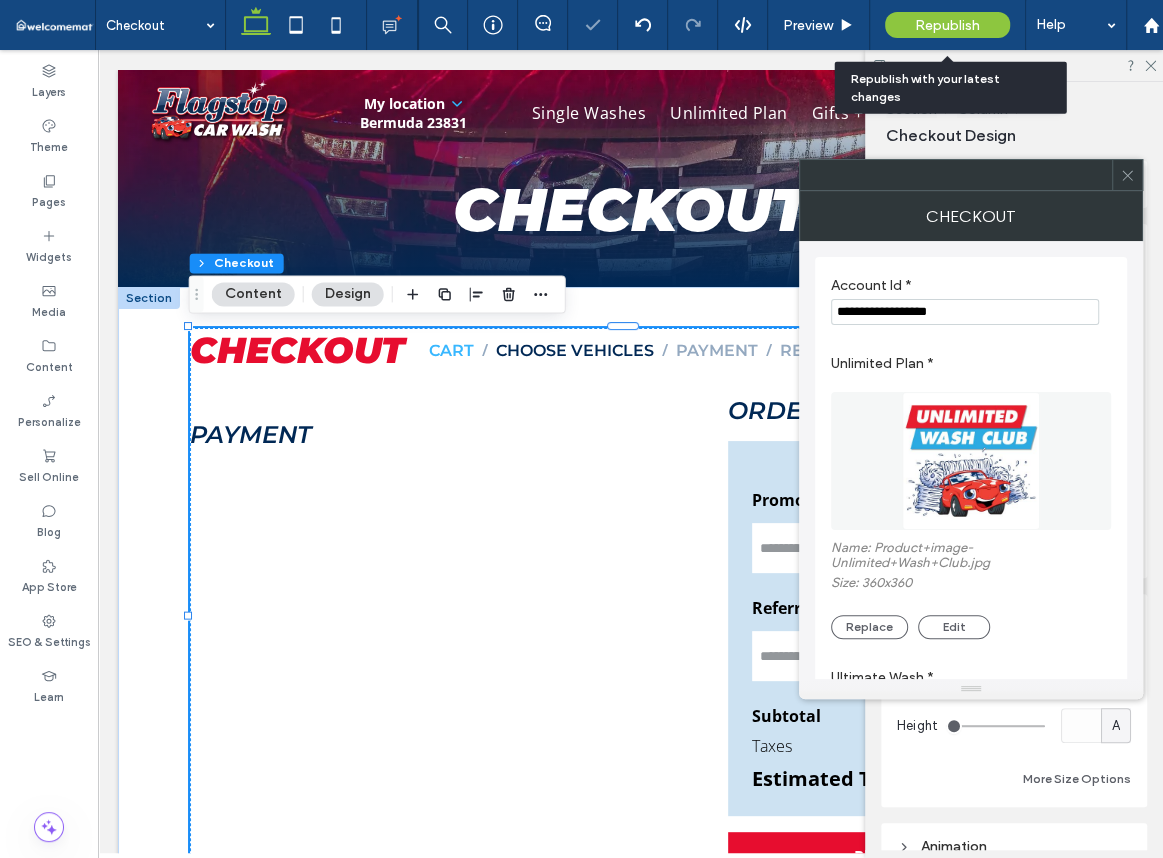 type on "**********" 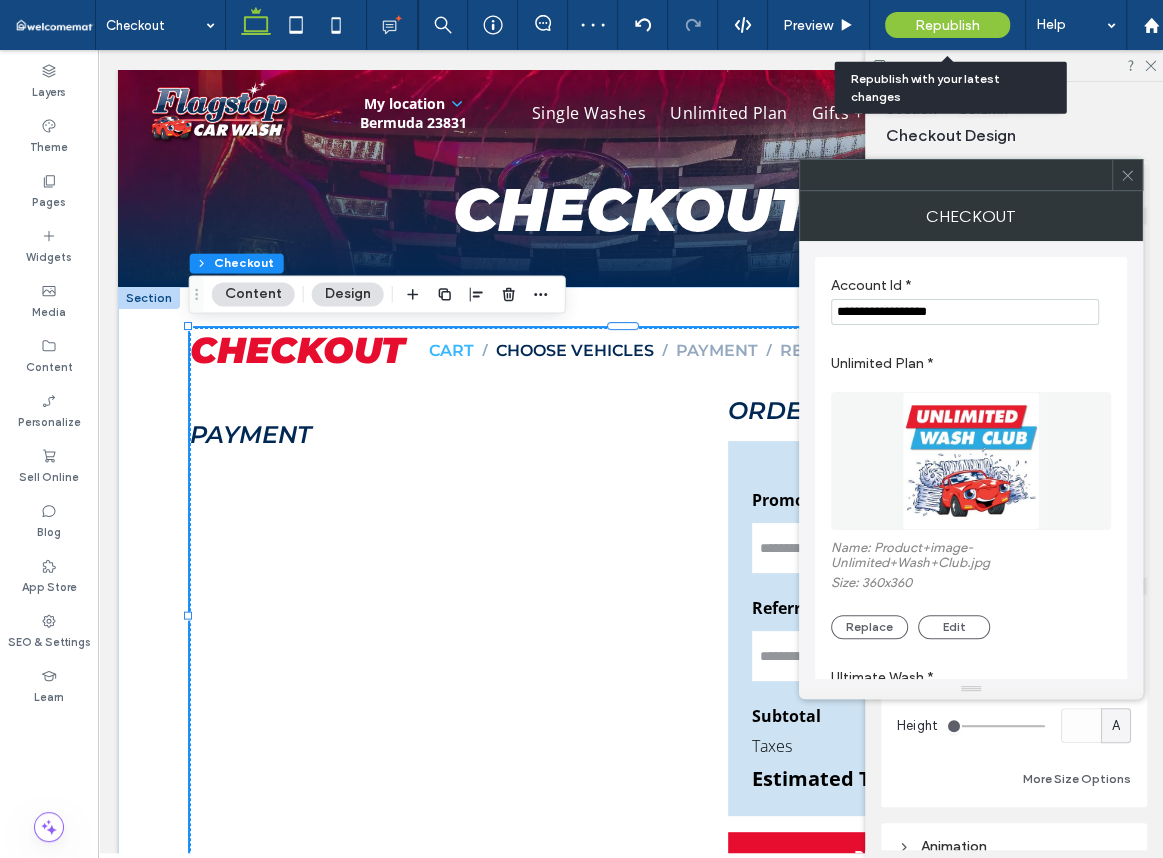 click on "Republish" at bounding box center (947, 25) 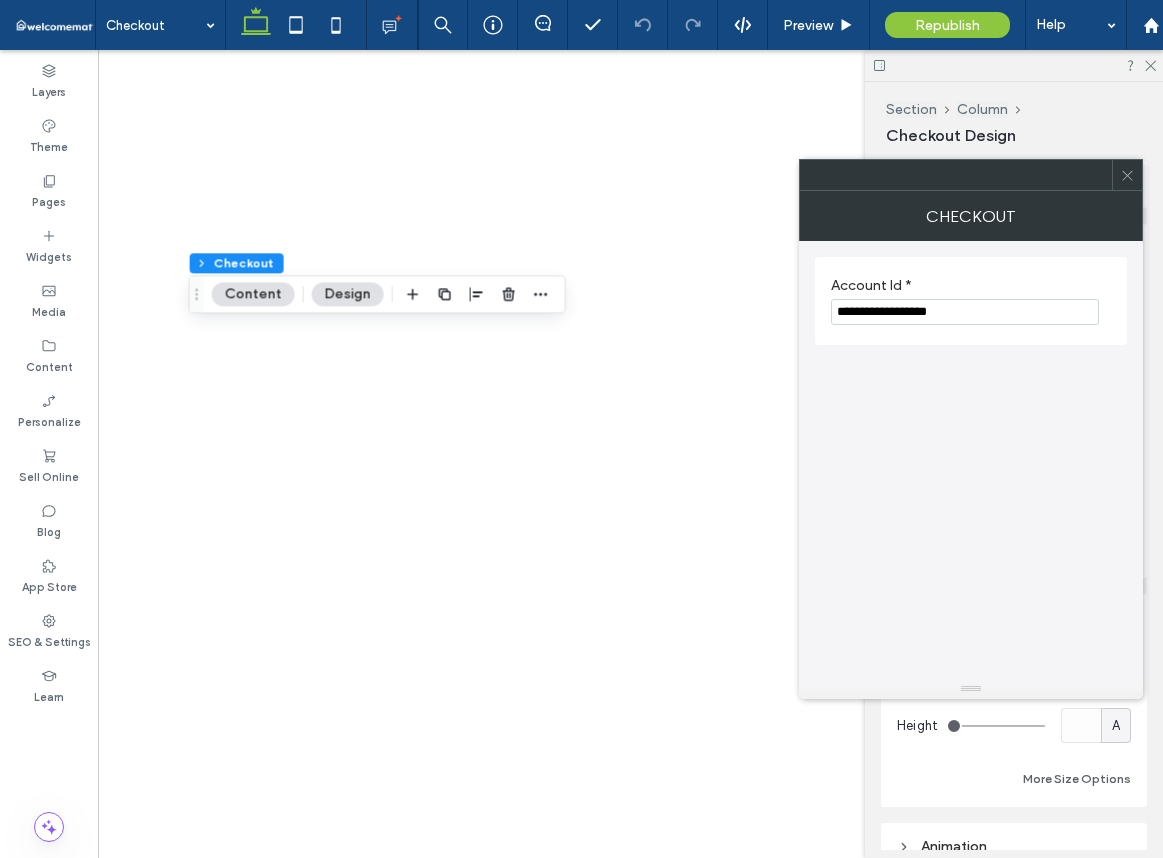 scroll, scrollTop: 0, scrollLeft: 0, axis: both 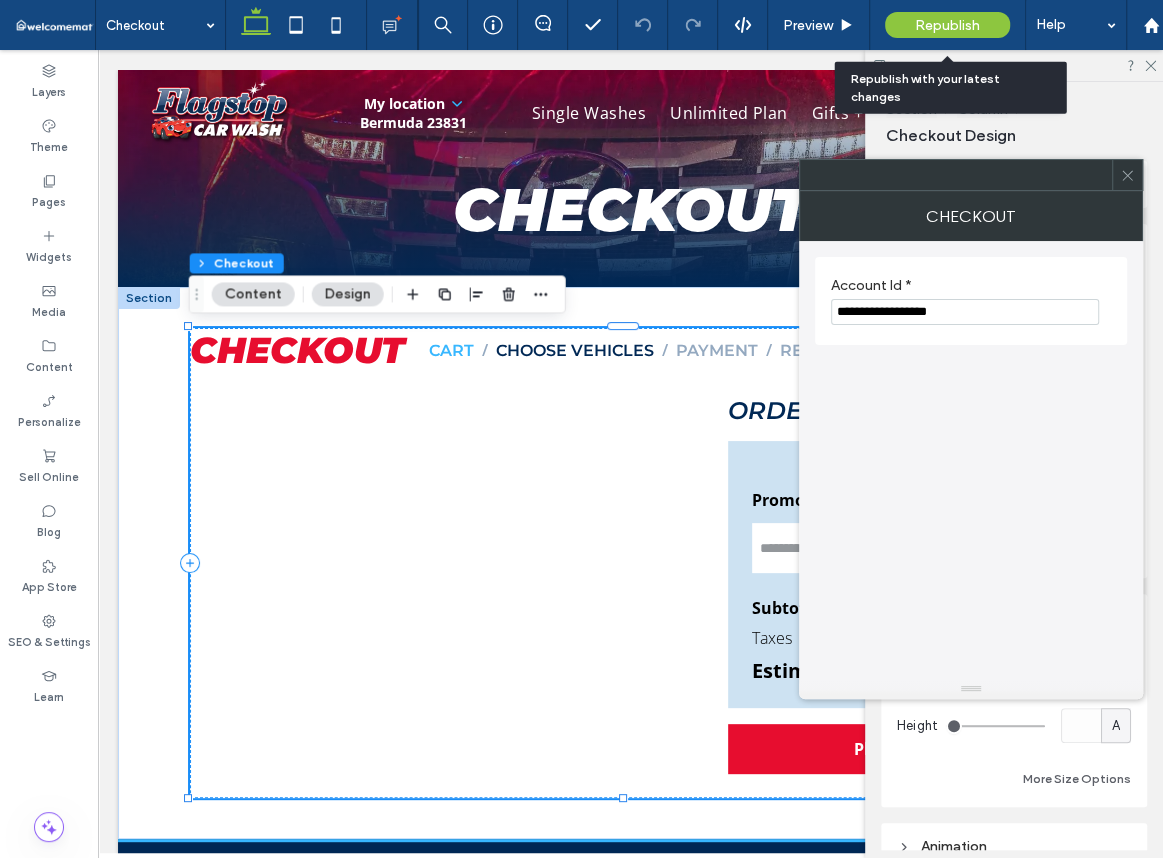 click on "Republish" at bounding box center (947, 25) 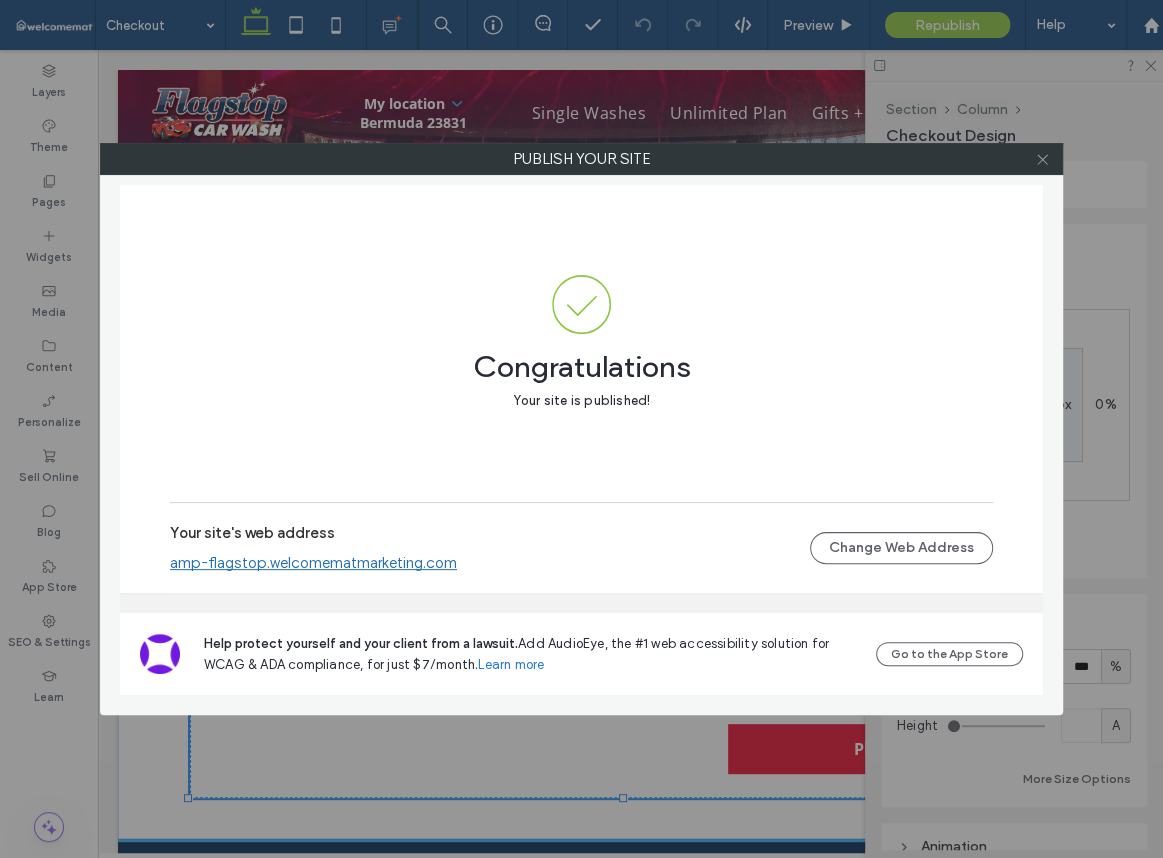 click 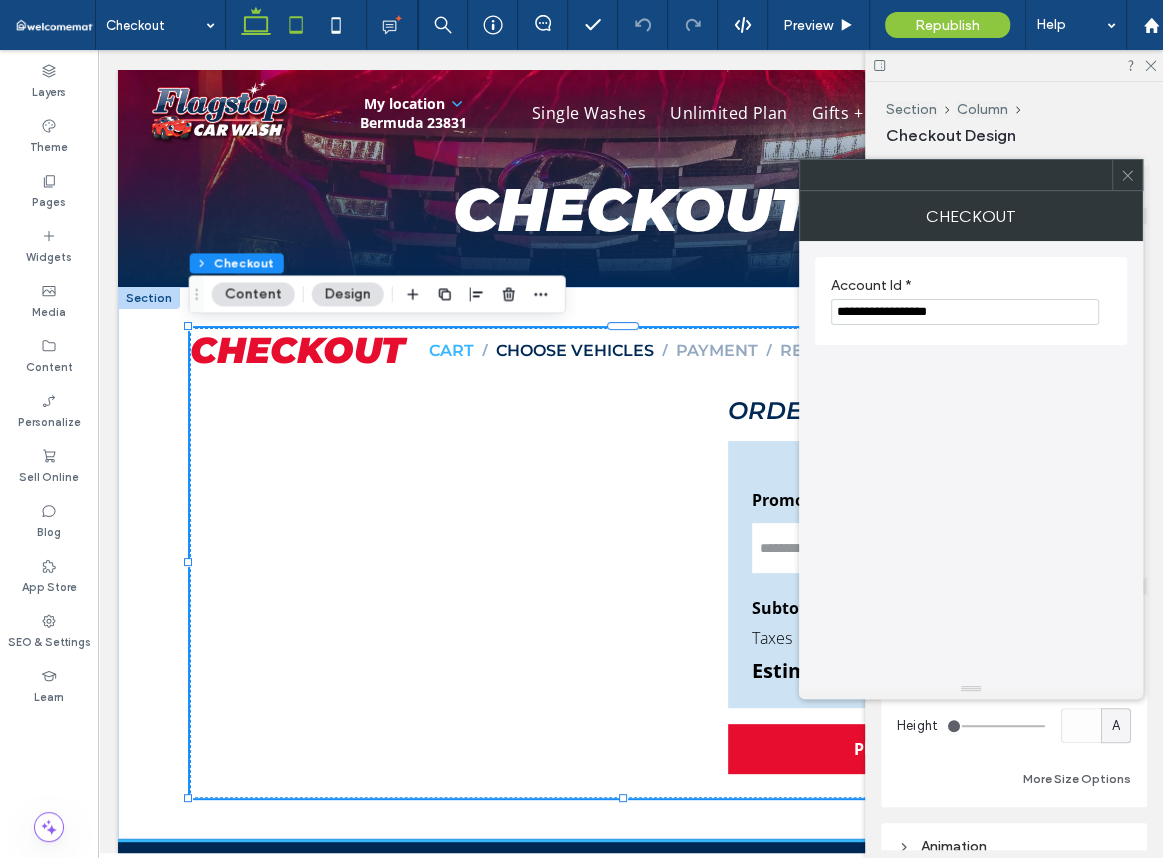 scroll, scrollTop: 0, scrollLeft: 0, axis: both 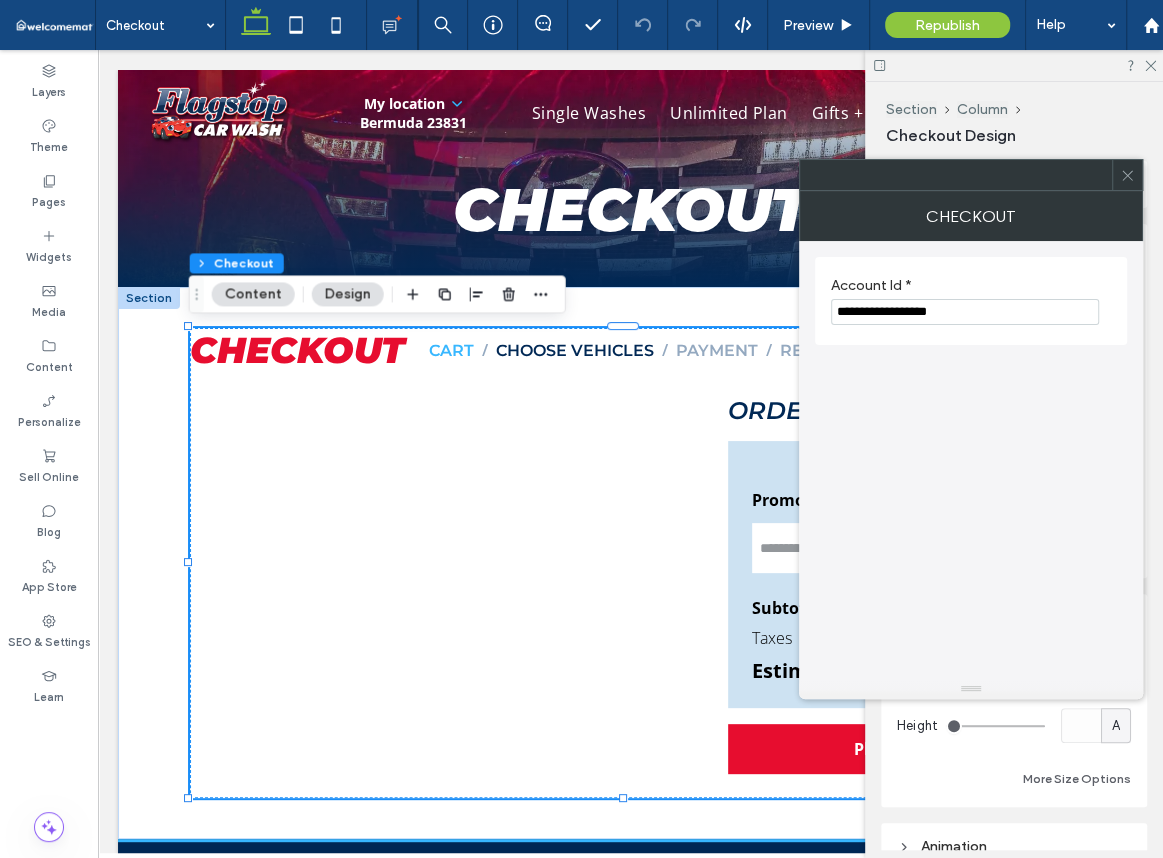 click on "**********" at bounding box center (965, 312) 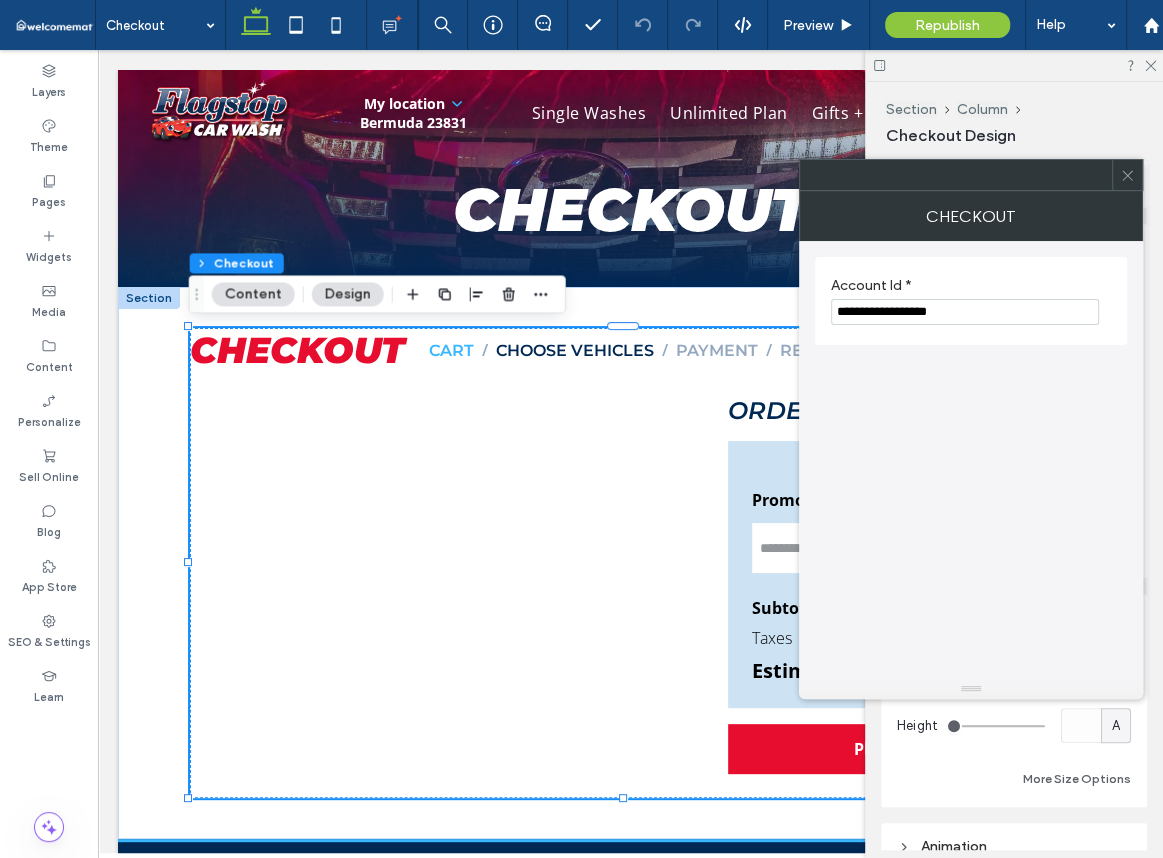 click on "**********" at bounding box center [965, 312] 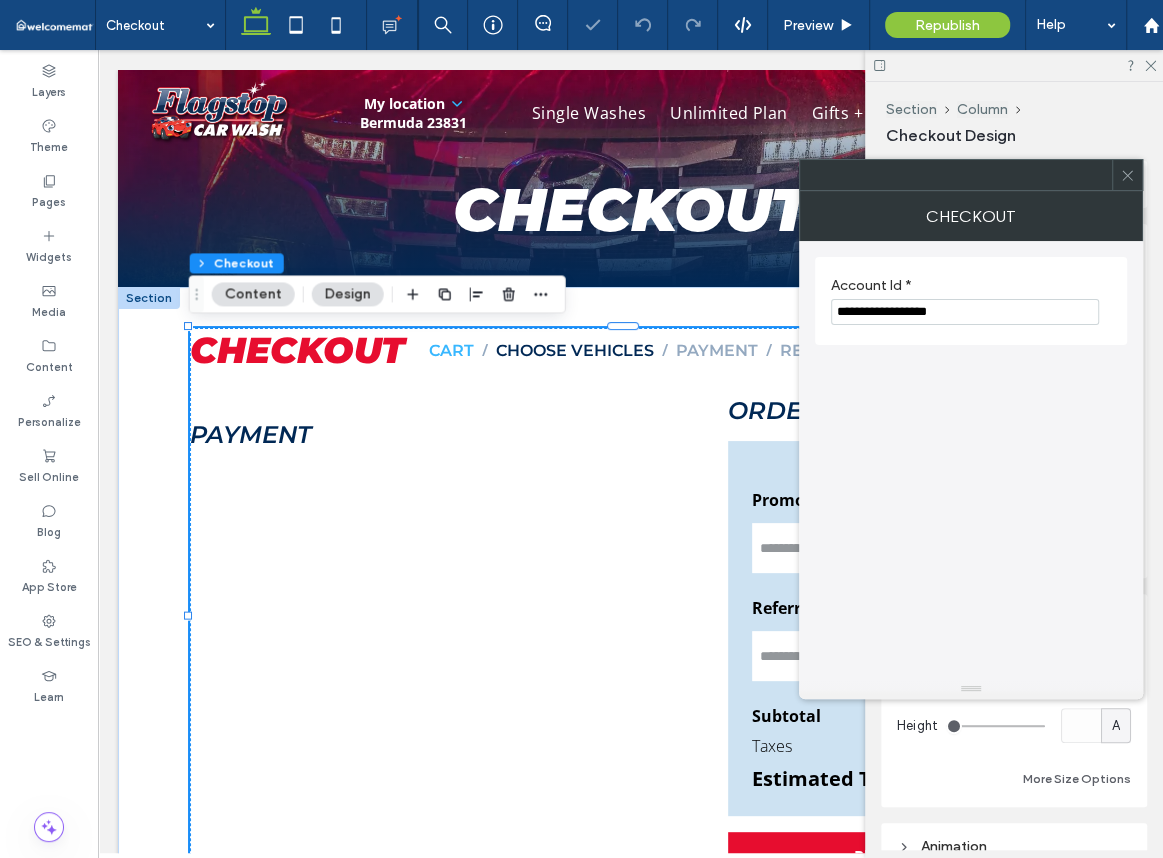 click on "**********" at bounding box center [971, 460] 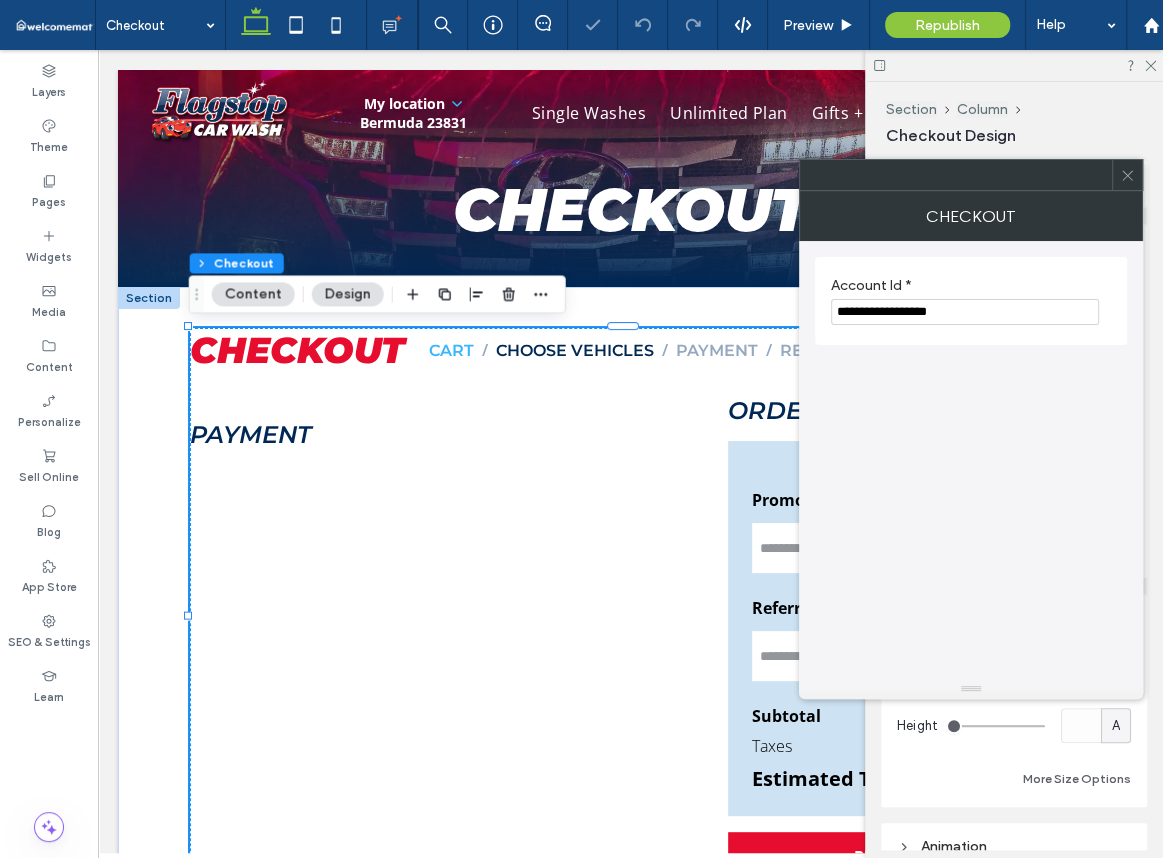click 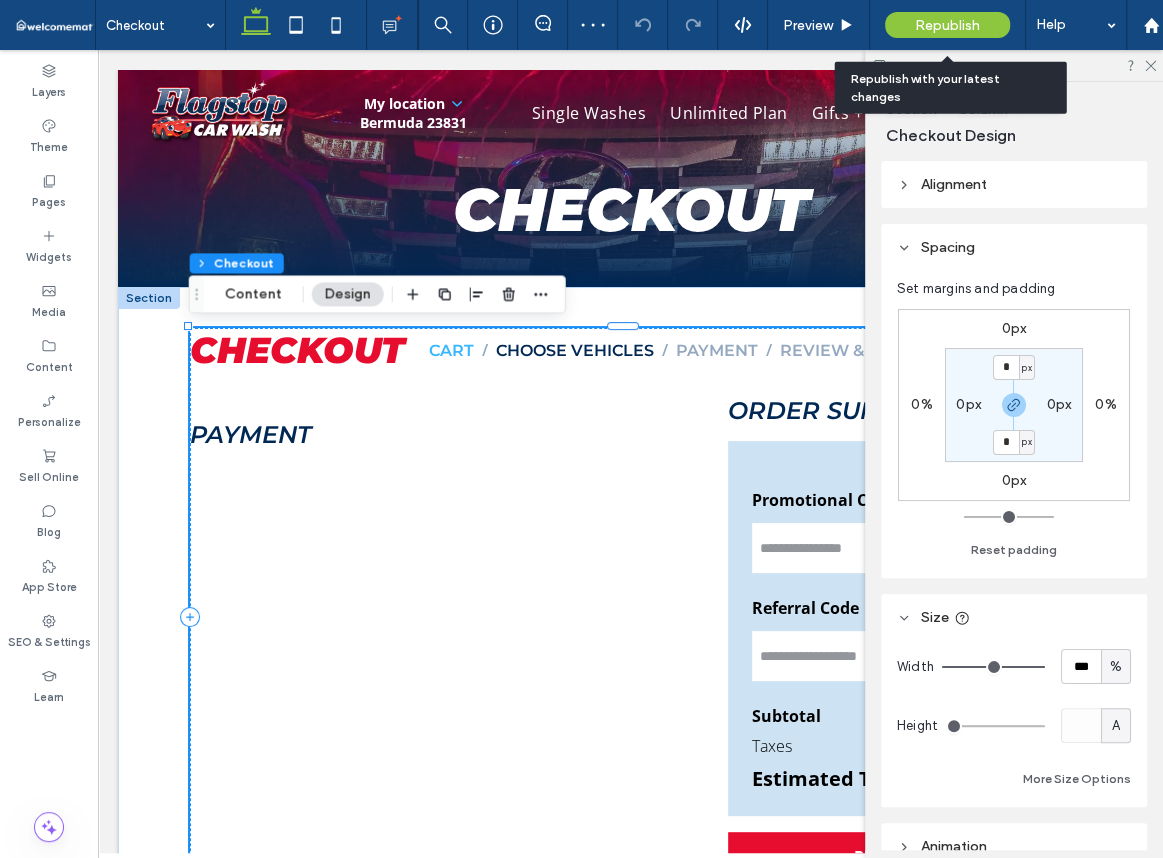 click on "Republish" at bounding box center [947, 25] 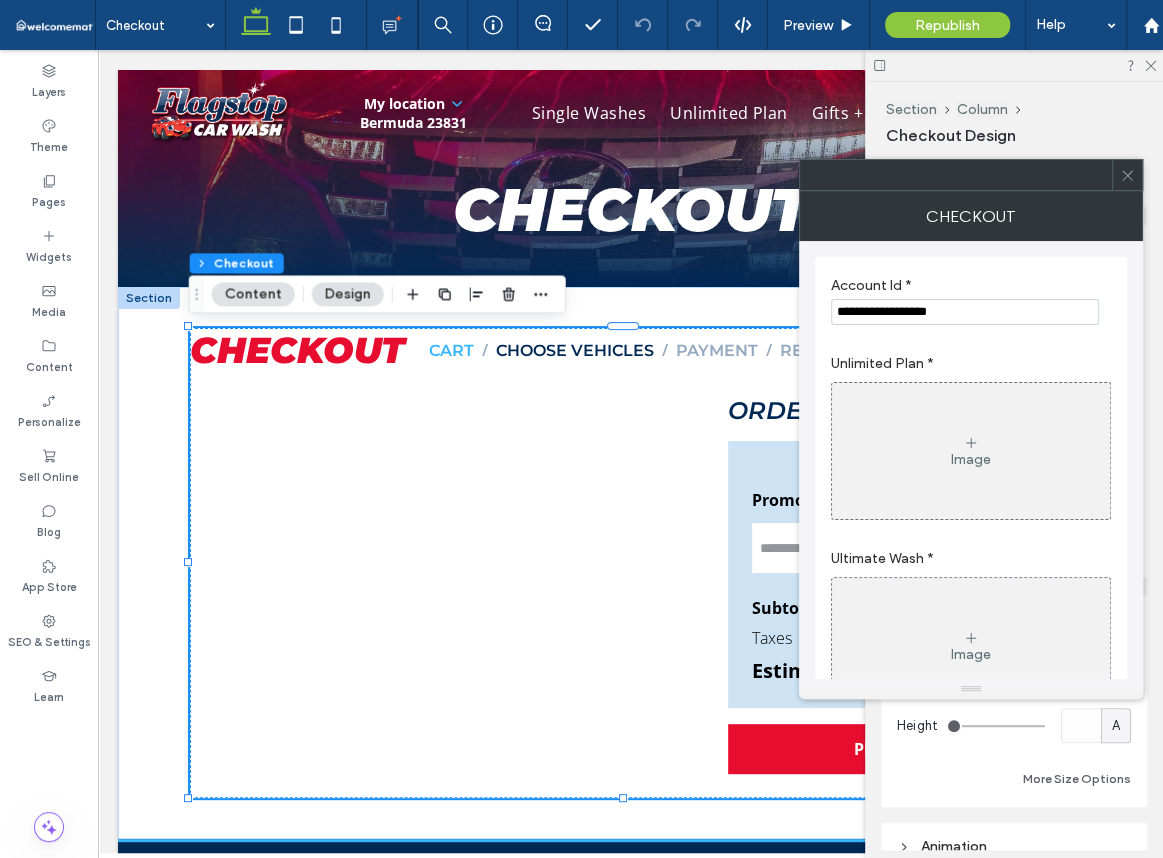 scroll, scrollTop: 0, scrollLeft: 0, axis: both 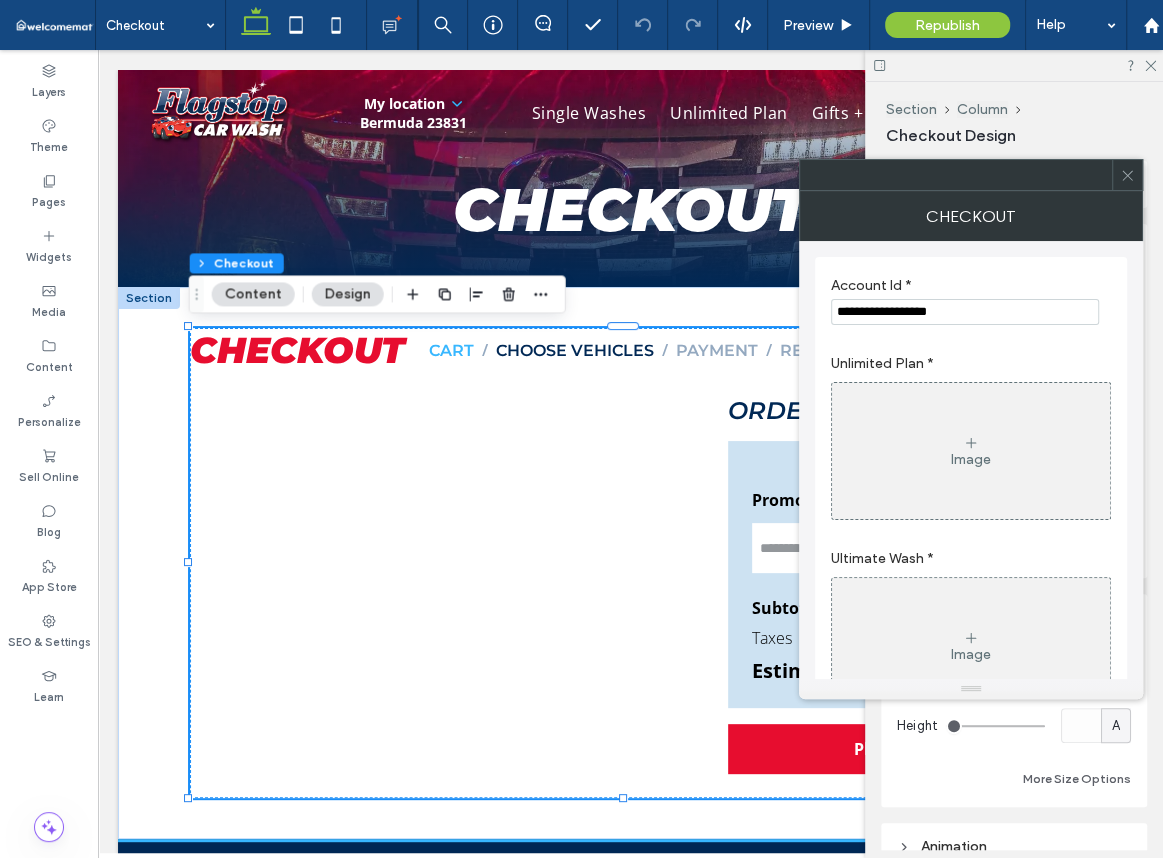 click on "Image" at bounding box center [971, 451] 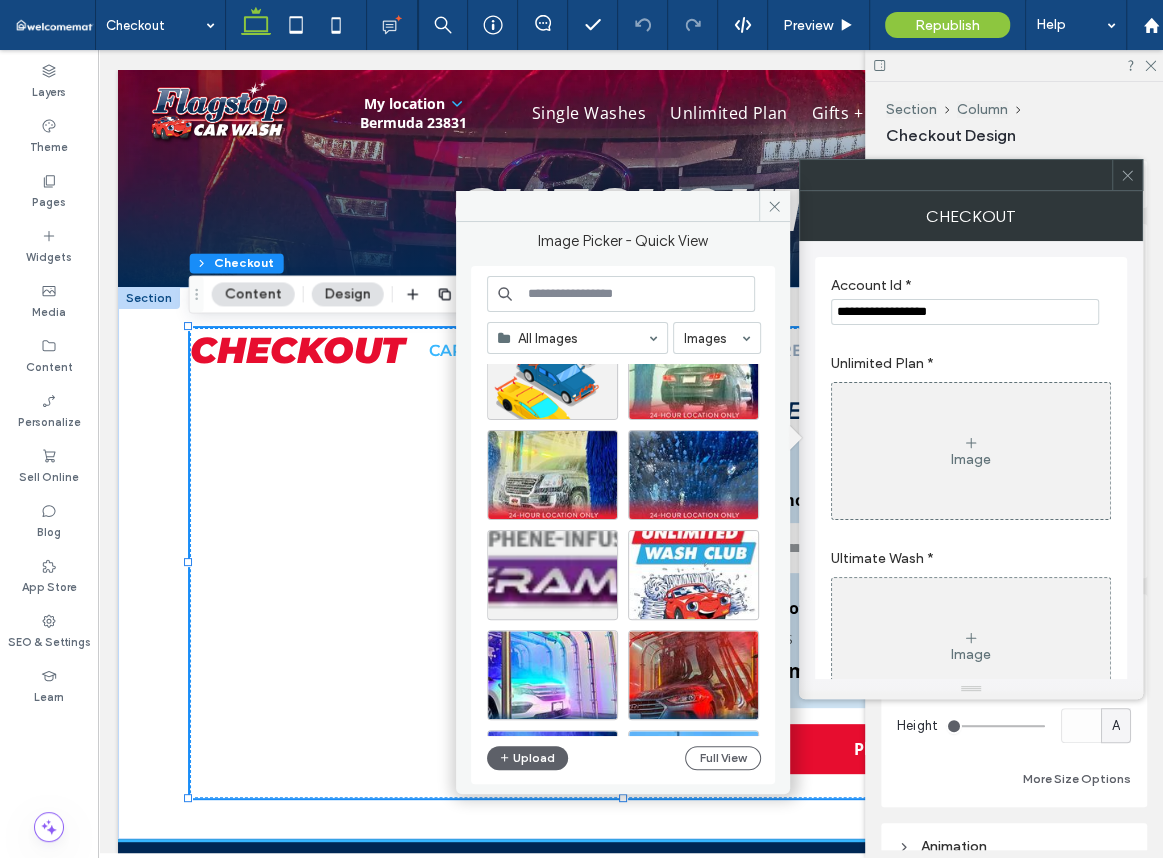 scroll, scrollTop: 200, scrollLeft: 0, axis: vertical 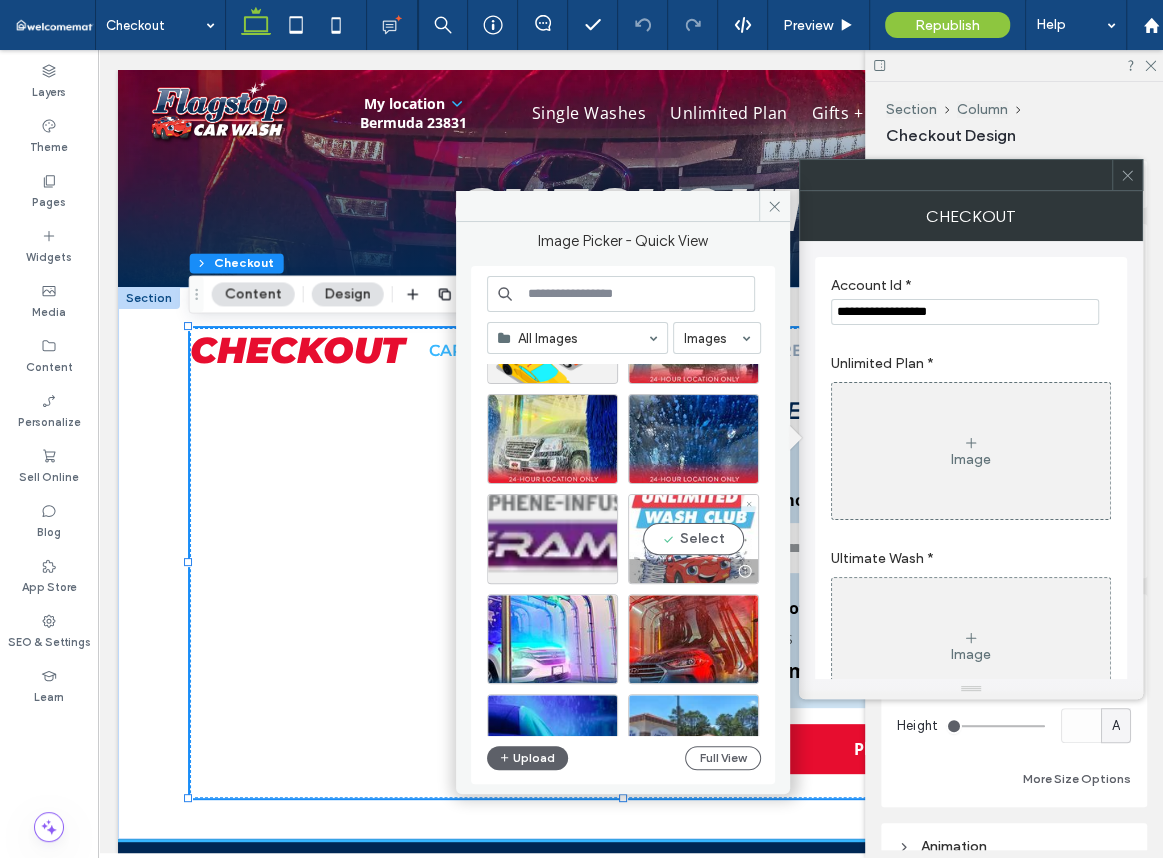 click on "Select" at bounding box center (693, 539) 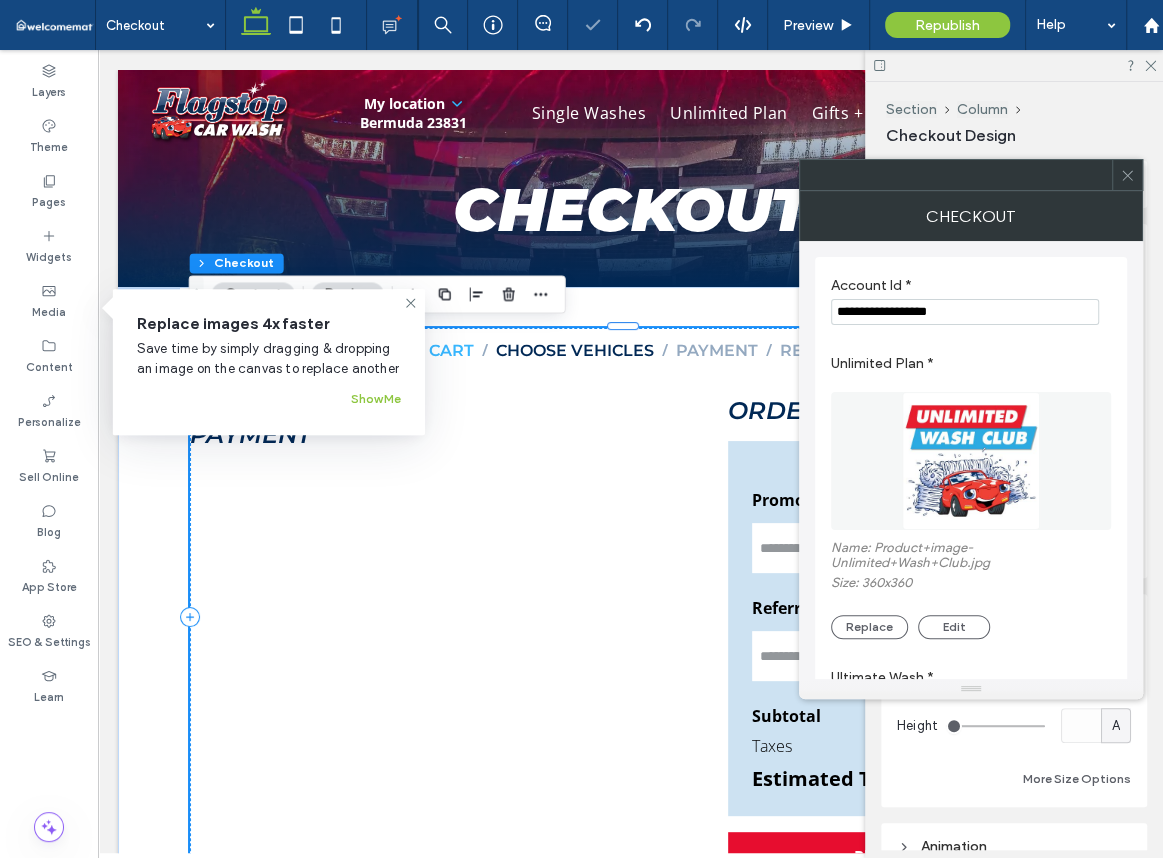 scroll, scrollTop: 200, scrollLeft: 0, axis: vertical 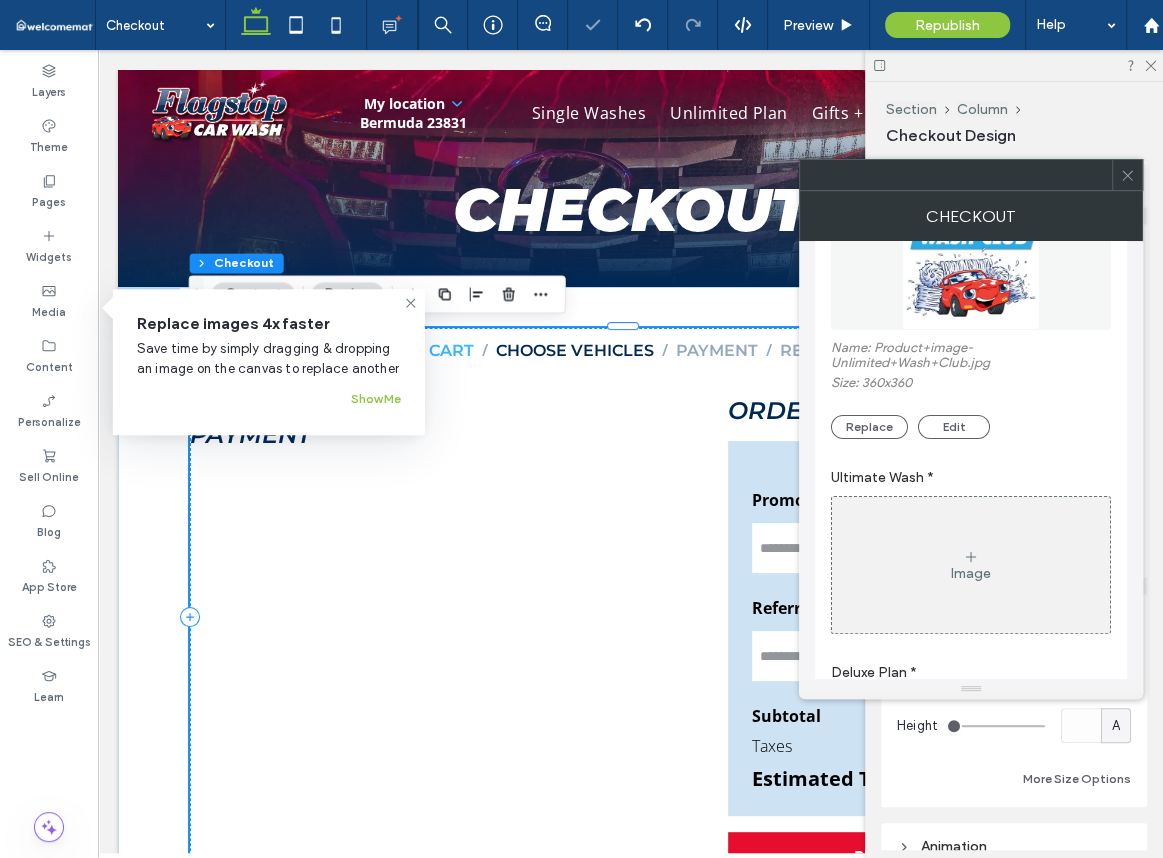 click on "Image" at bounding box center (971, 565) 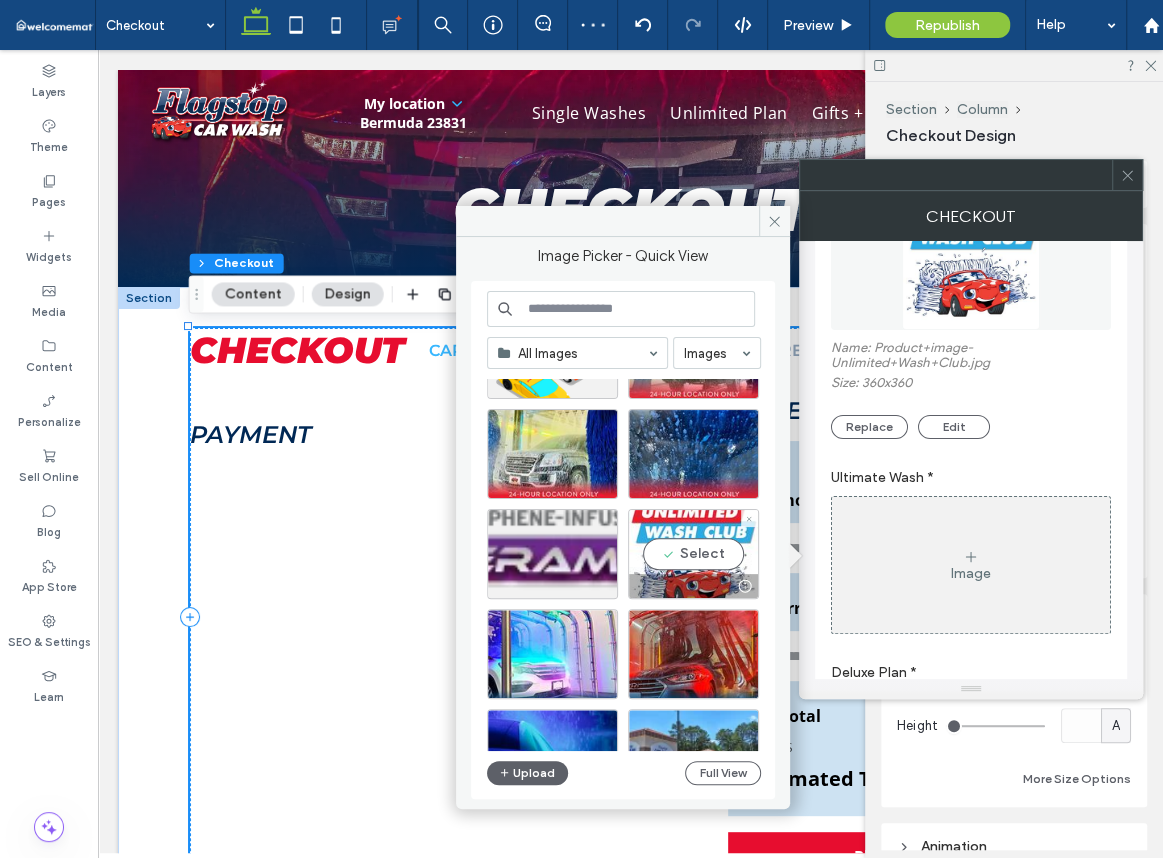 scroll, scrollTop: 300, scrollLeft: 0, axis: vertical 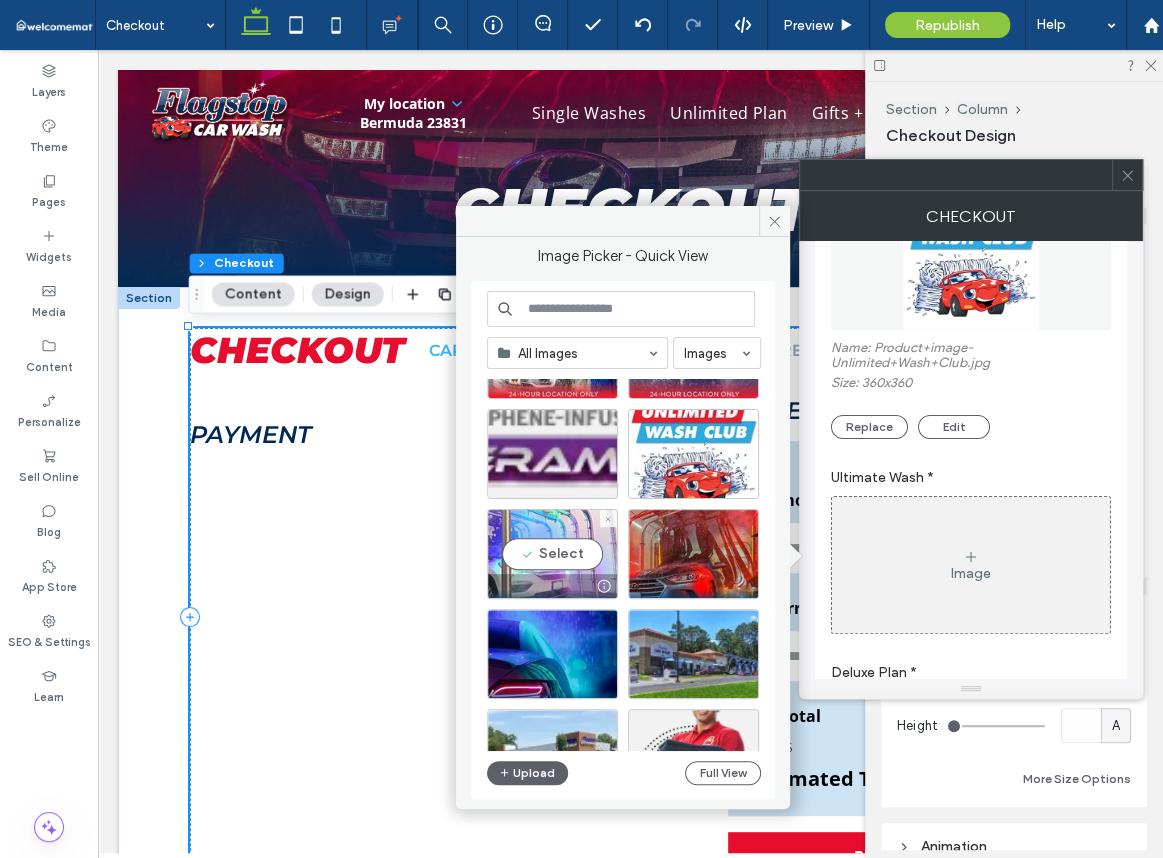 click on "Select" at bounding box center [552, 554] 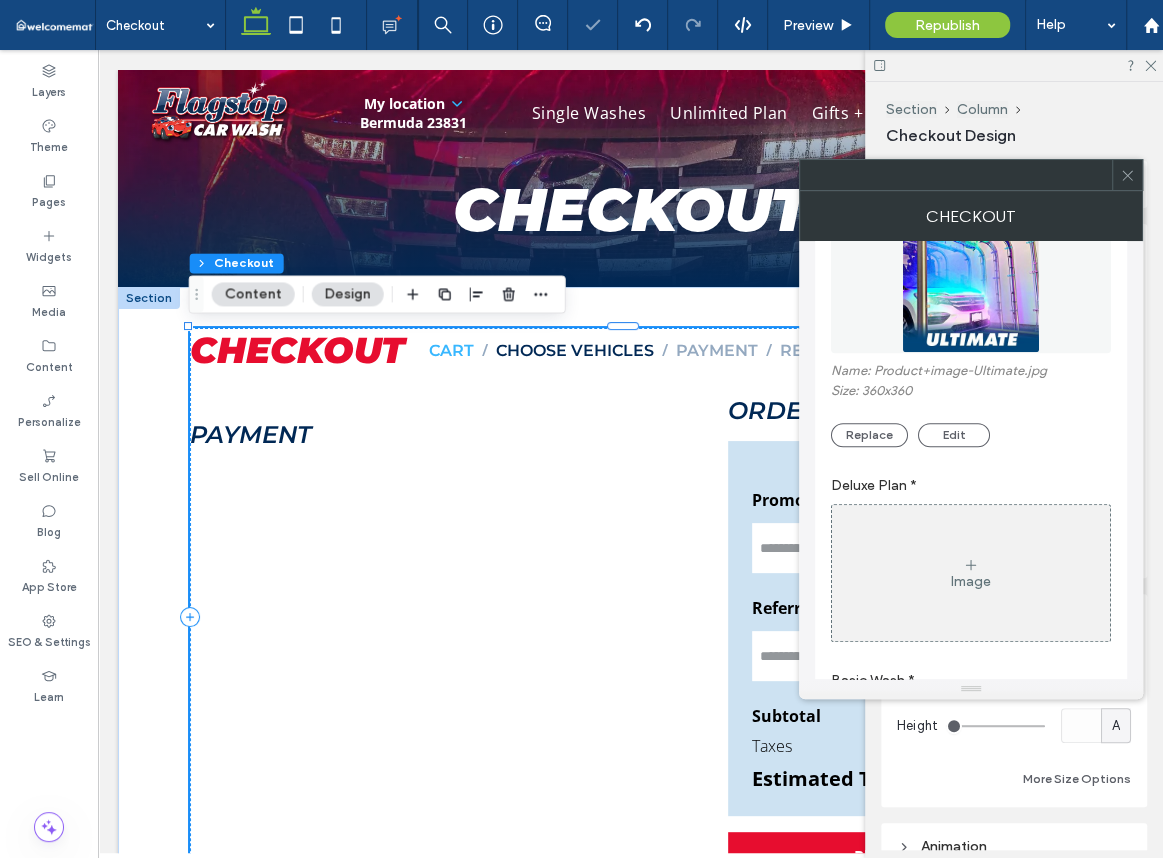scroll, scrollTop: 500, scrollLeft: 0, axis: vertical 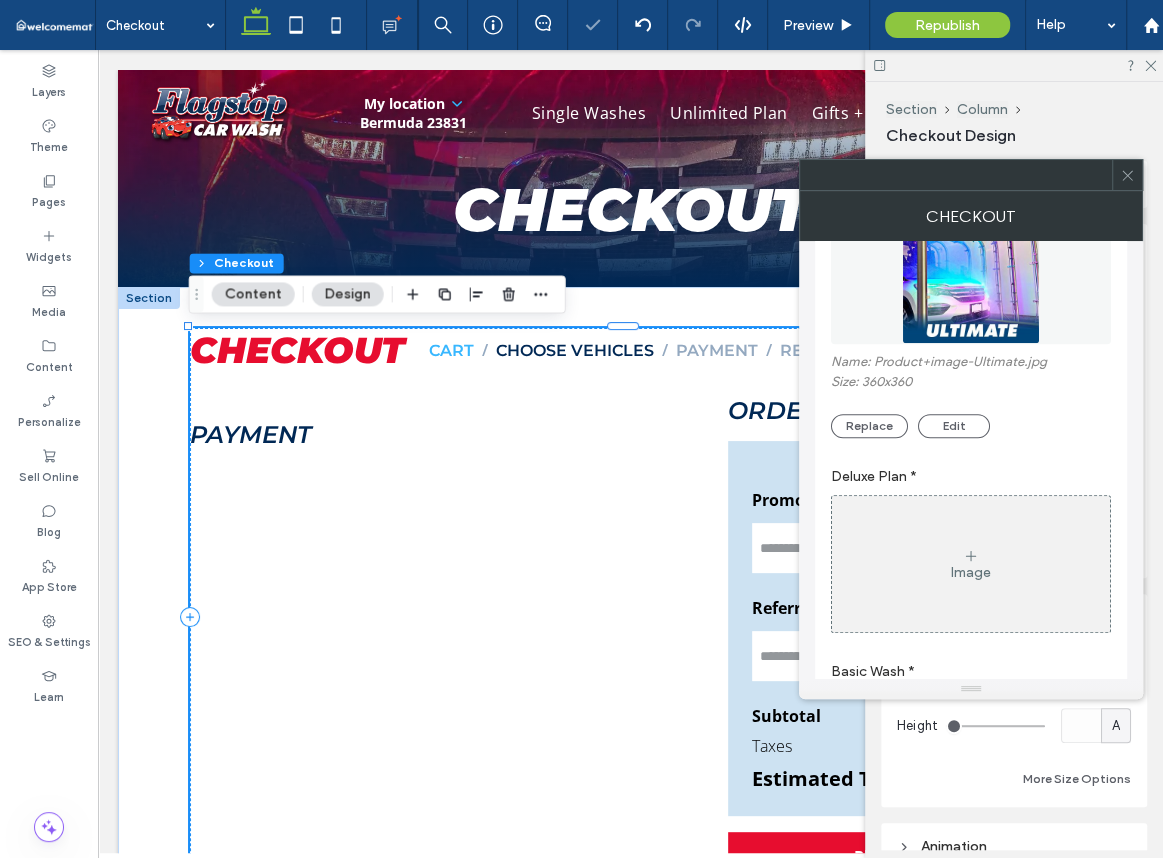 click on "Image" at bounding box center [971, 564] 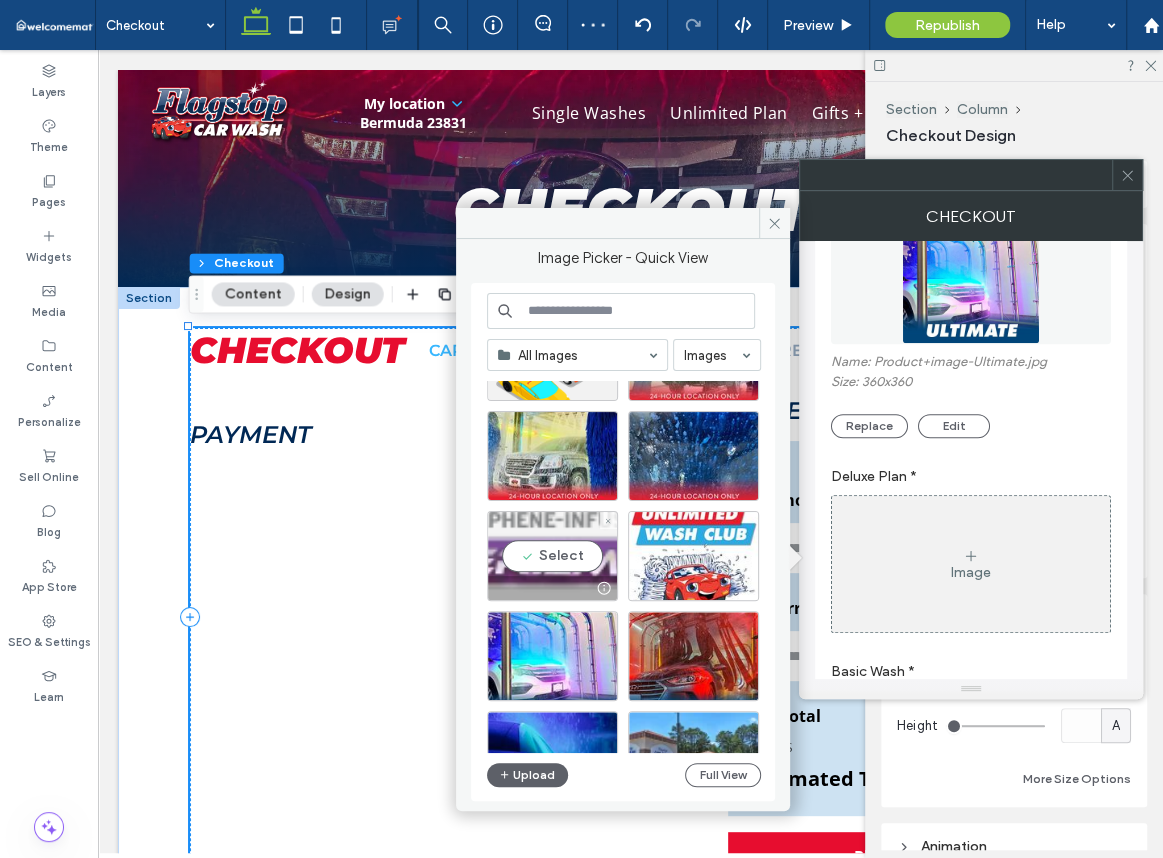 scroll, scrollTop: 300, scrollLeft: 0, axis: vertical 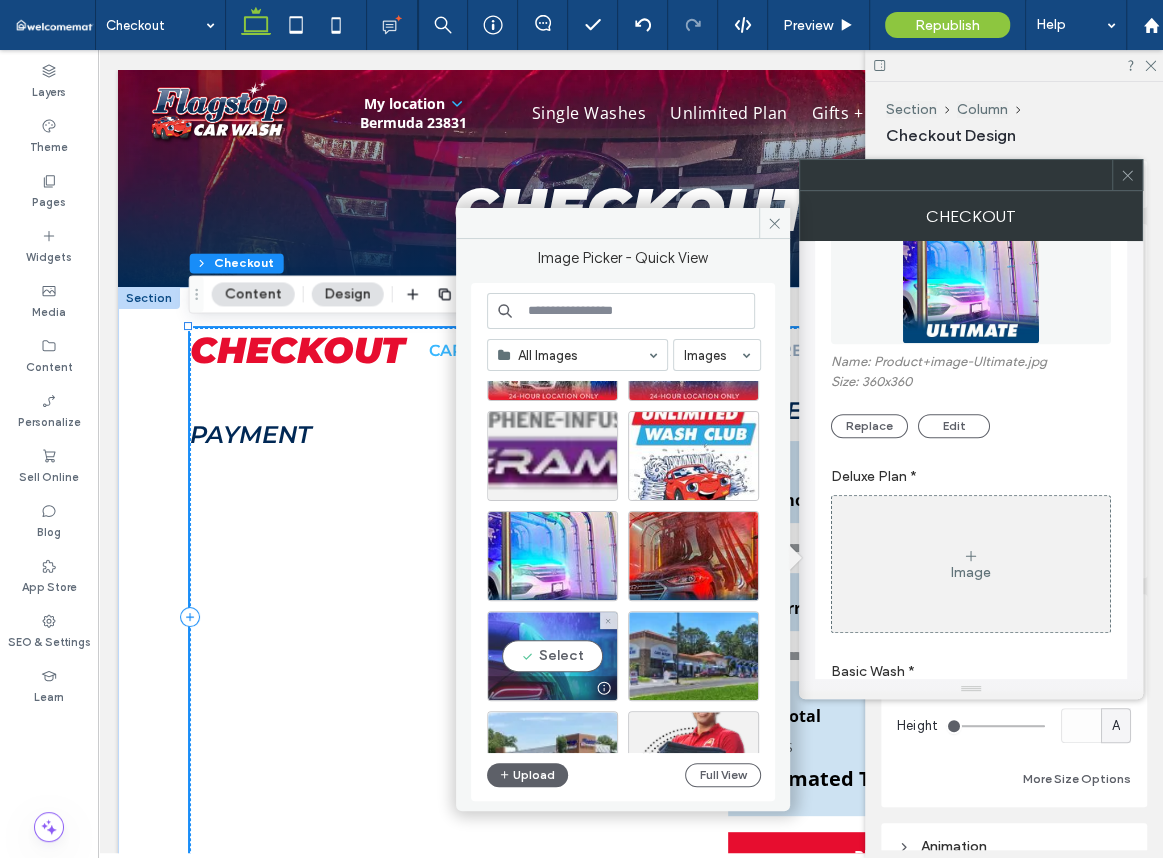 drag, startPoint x: 554, startPoint y: 660, endPoint x: 463, endPoint y: 600, distance: 109 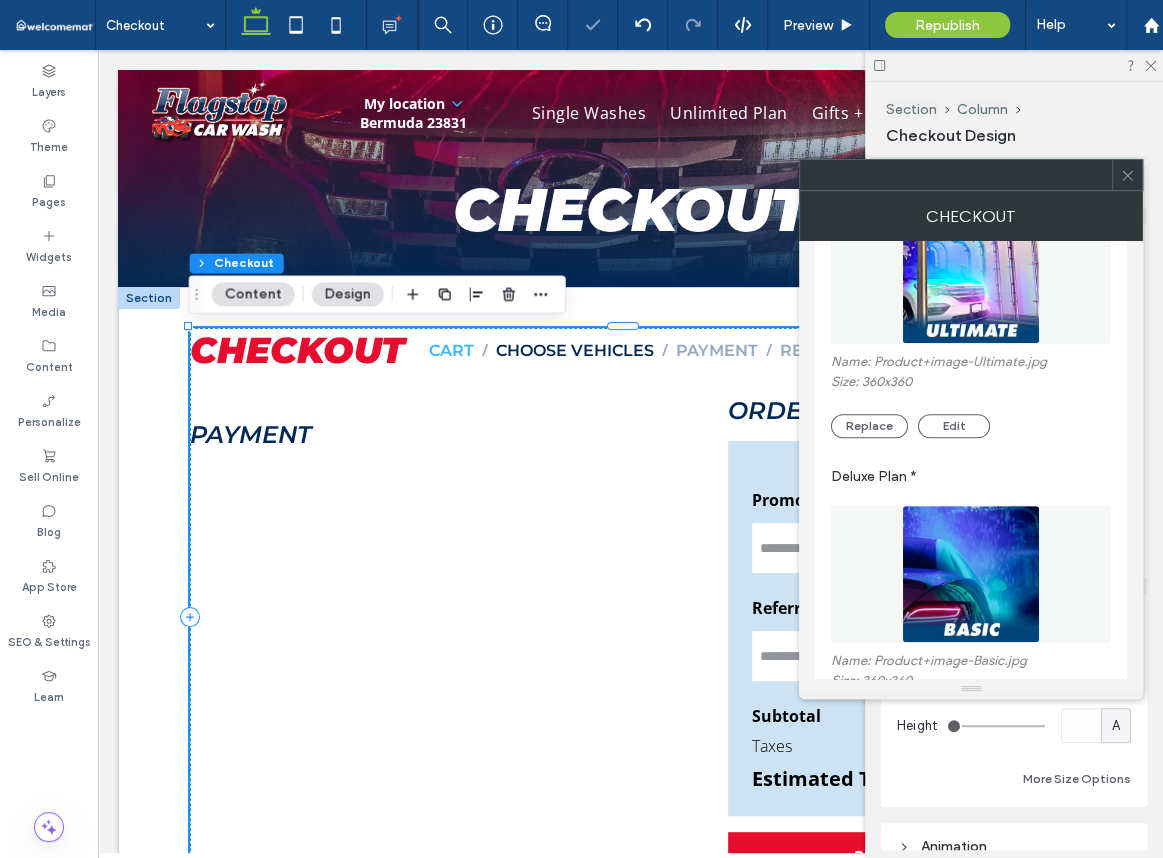 click at bounding box center (971, 574) 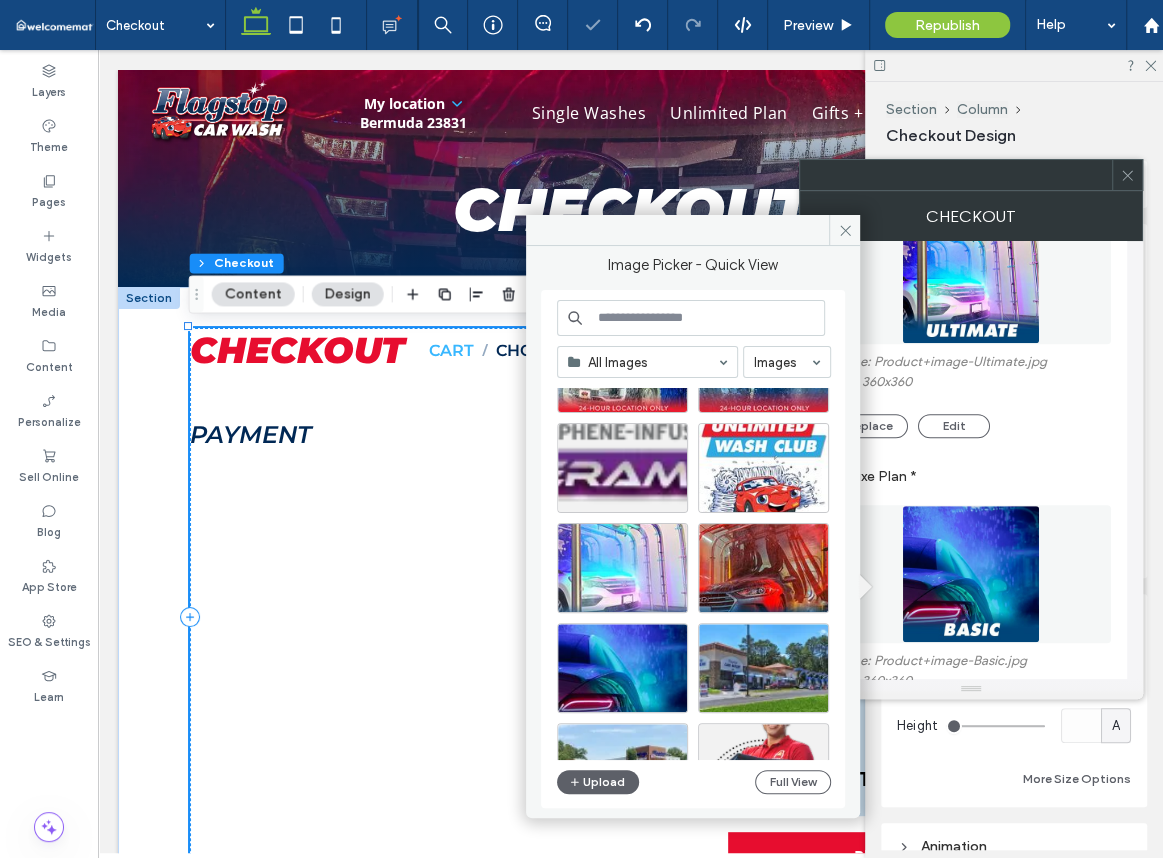 scroll, scrollTop: 300, scrollLeft: 0, axis: vertical 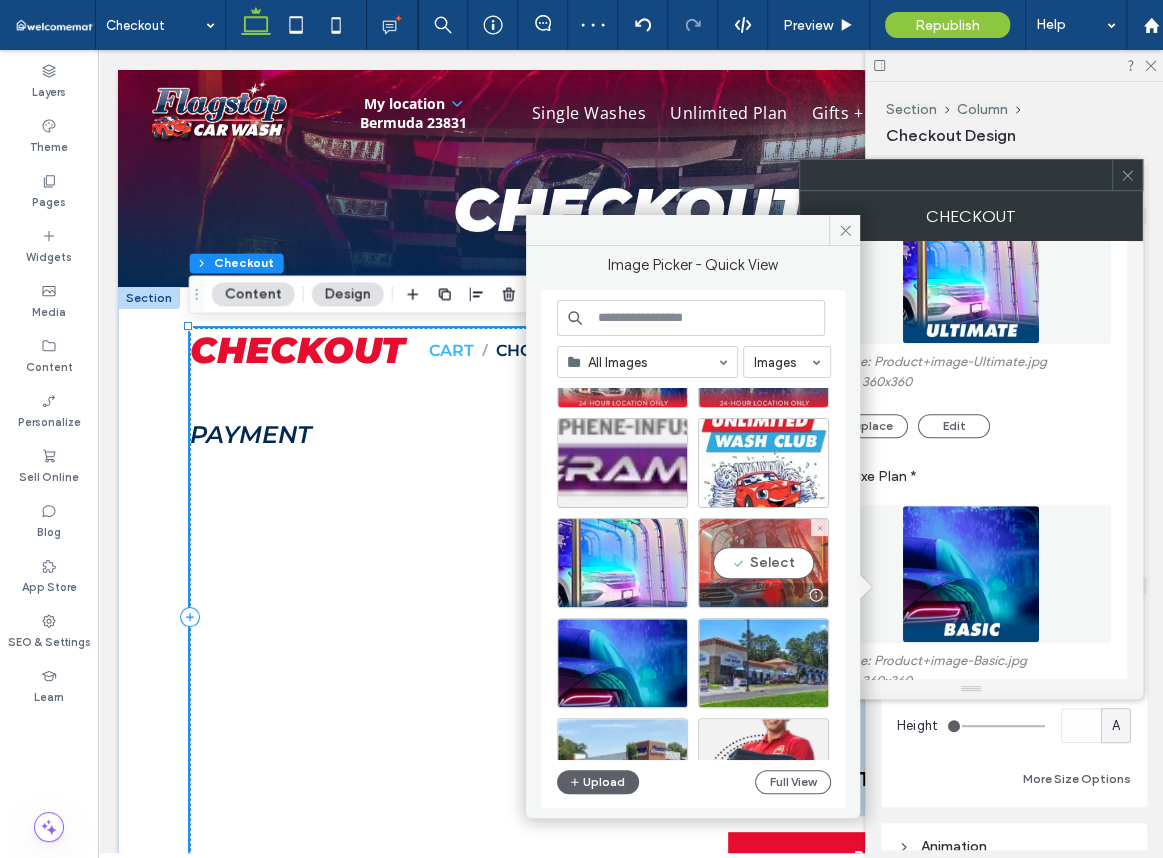 click on "Select" at bounding box center [763, 563] 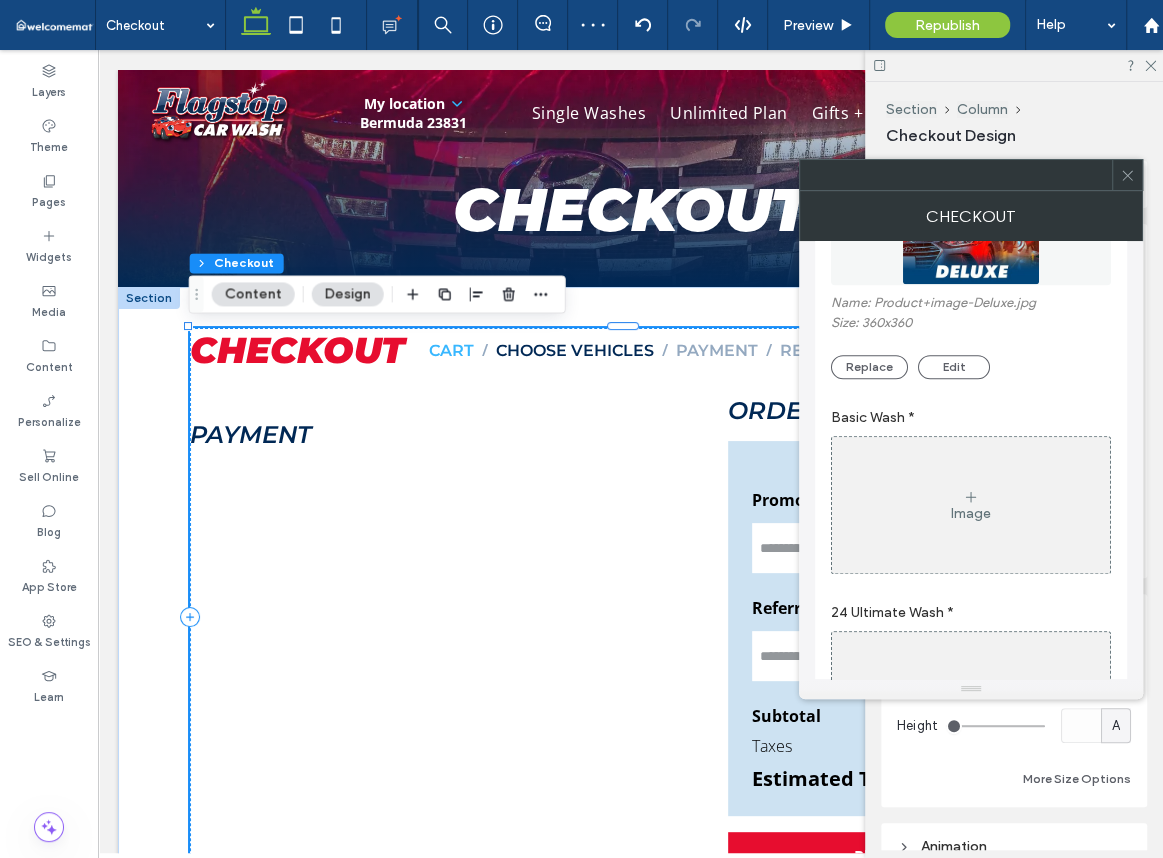 scroll, scrollTop: 900, scrollLeft: 0, axis: vertical 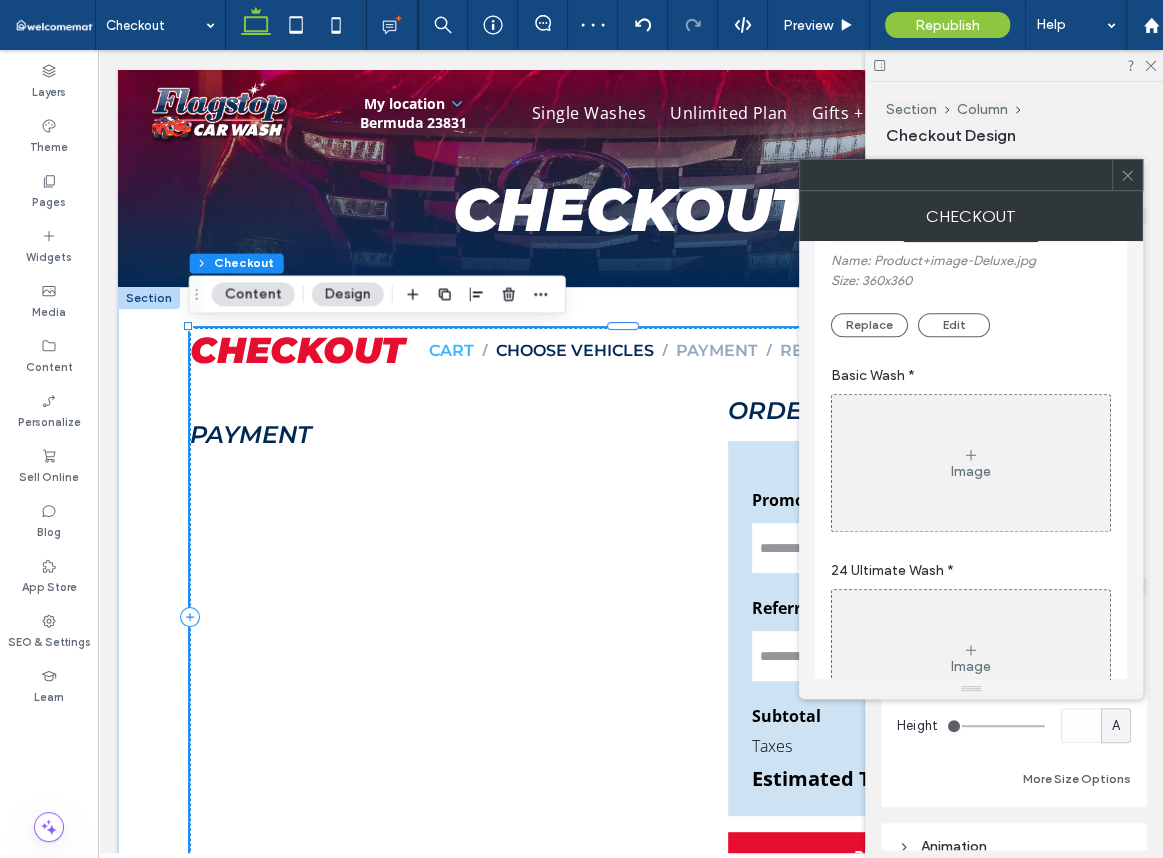 click on "Image" at bounding box center [971, 463] 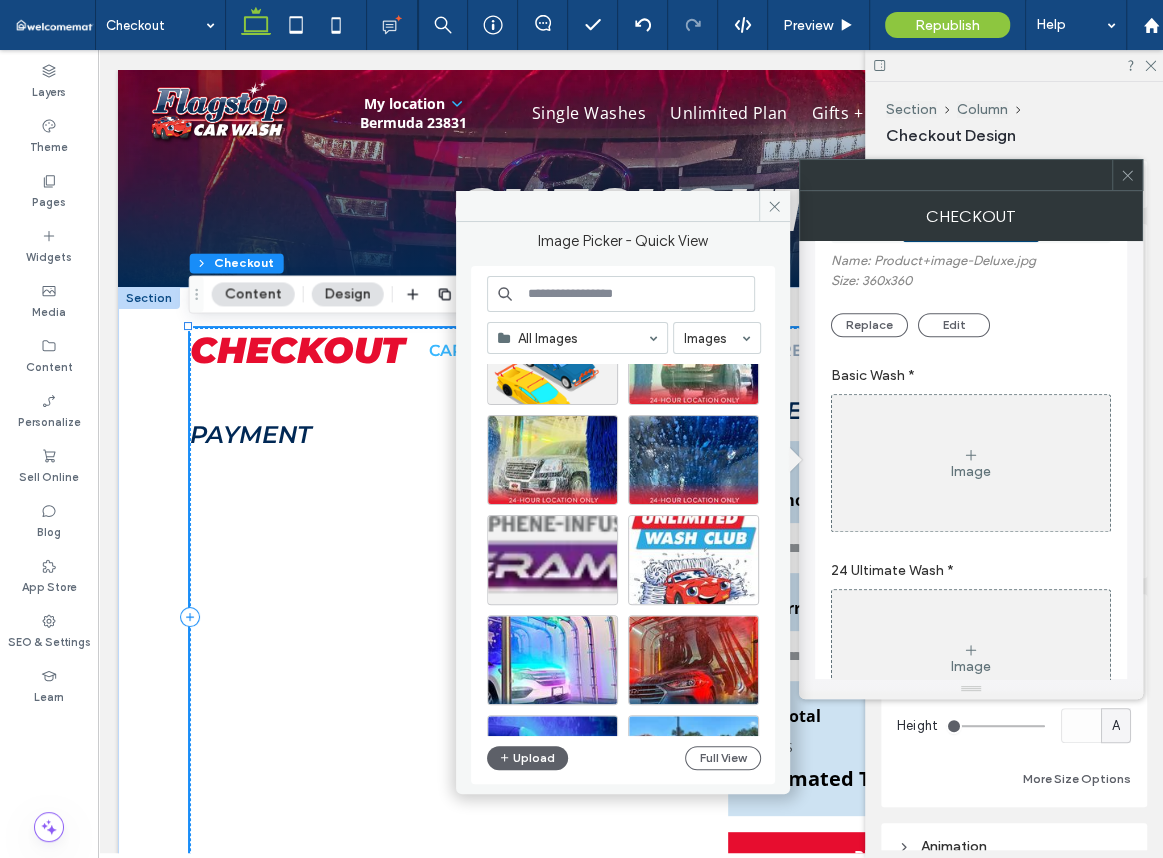 scroll, scrollTop: 300, scrollLeft: 0, axis: vertical 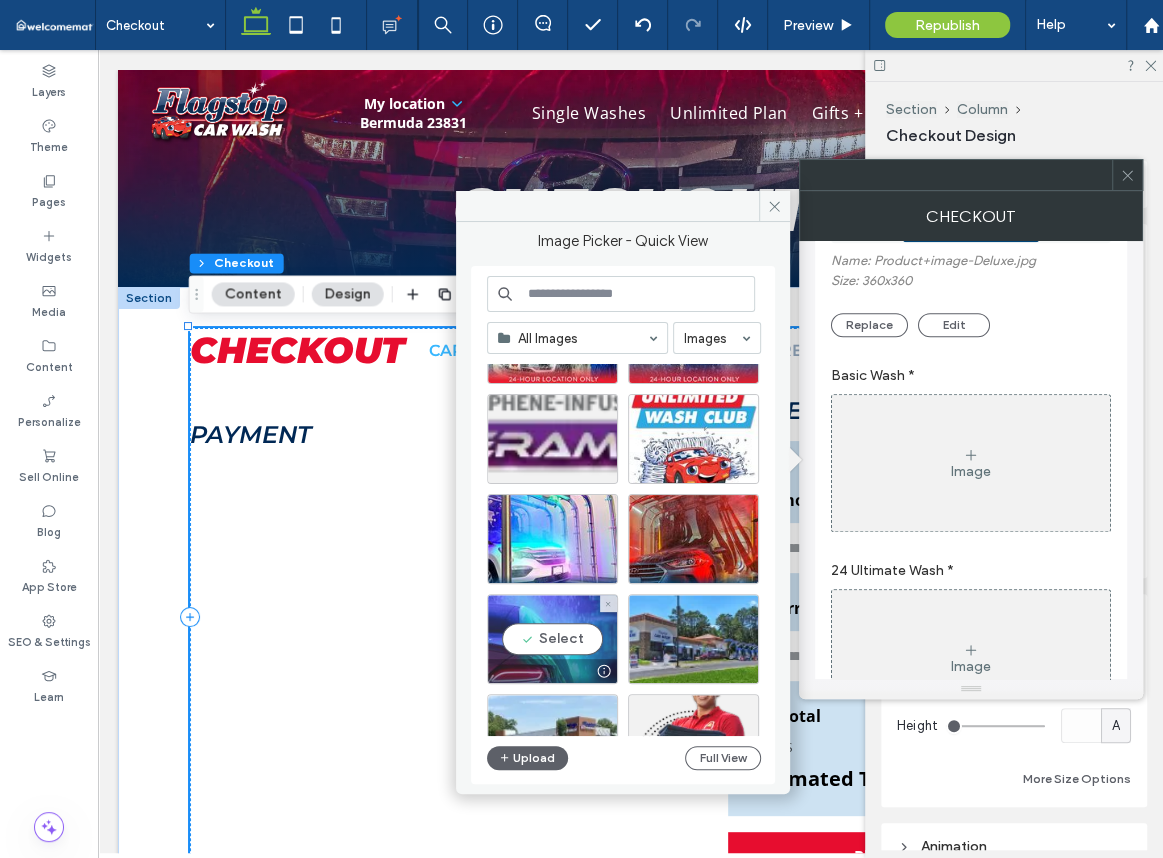 click on "Select" at bounding box center [552, 639] 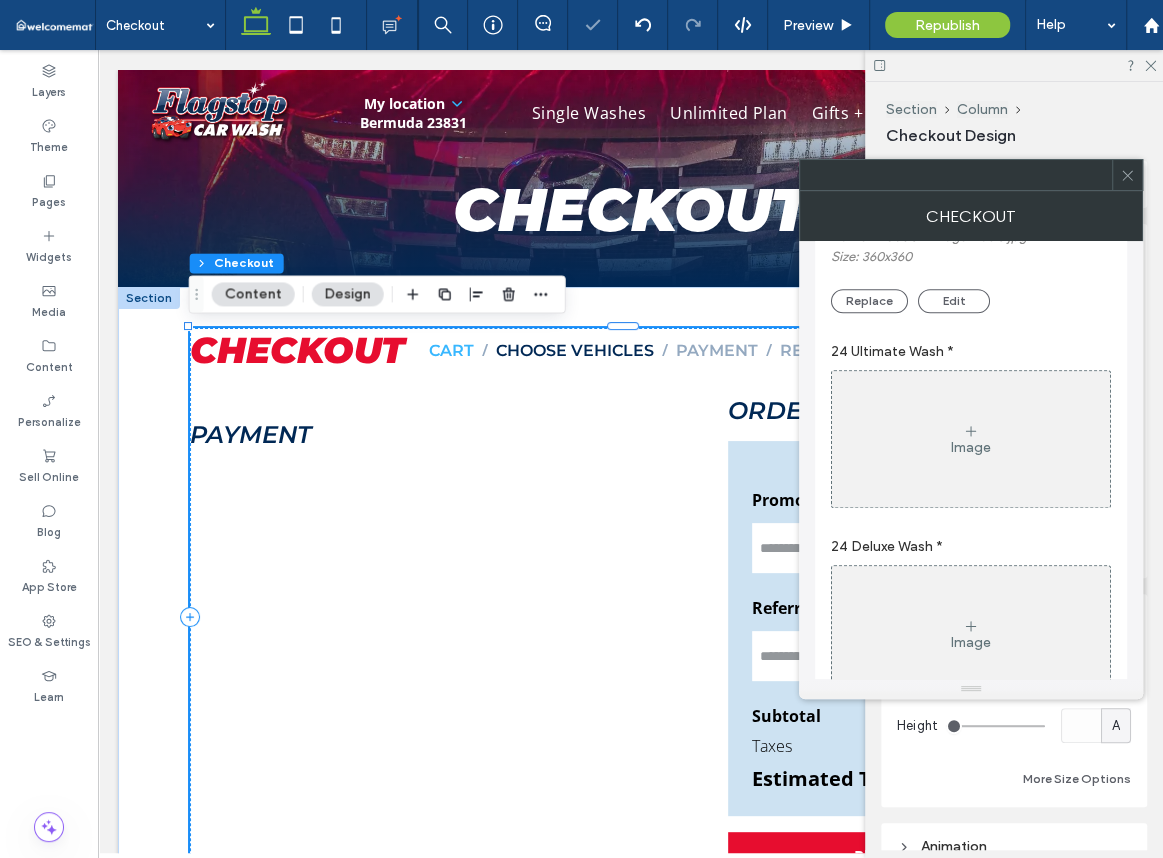 scroll, scrollTop: 1300, scrollLeft: 0, axis: vertical 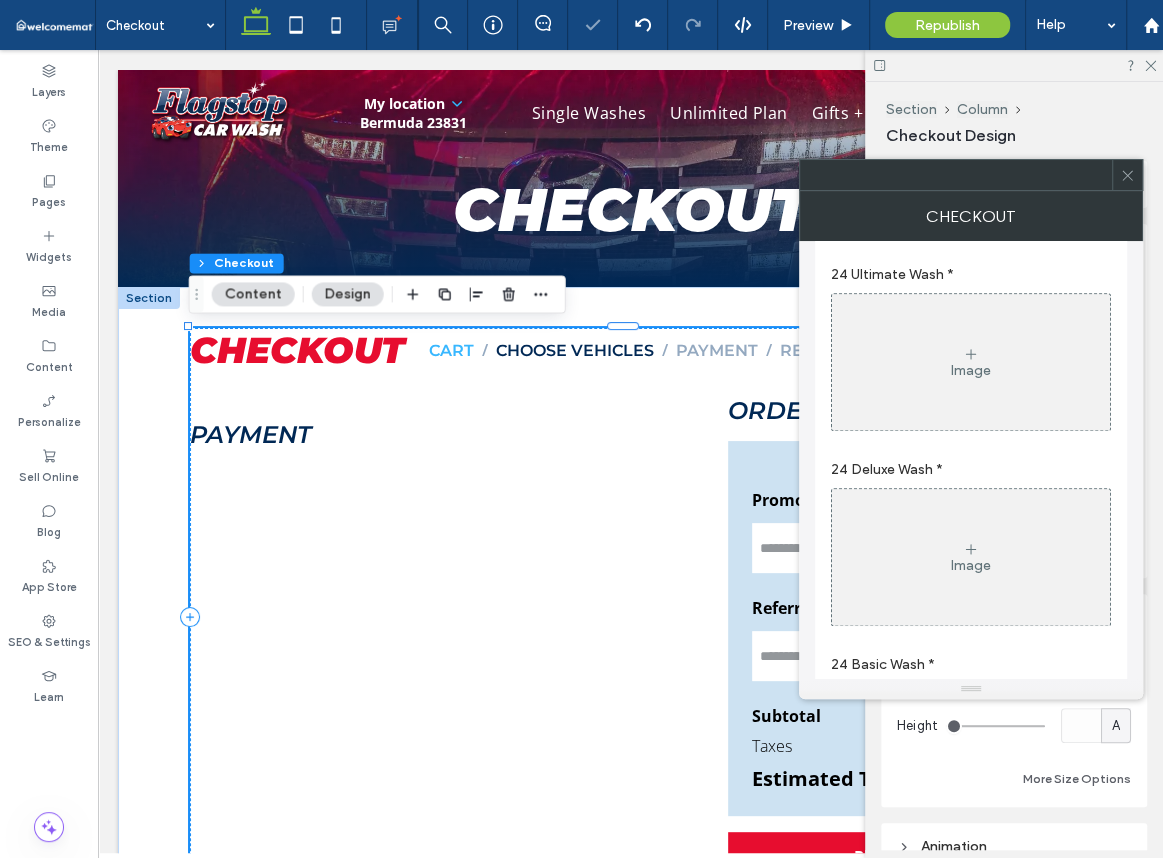 click on "Image" at bounding box center (971, 362) 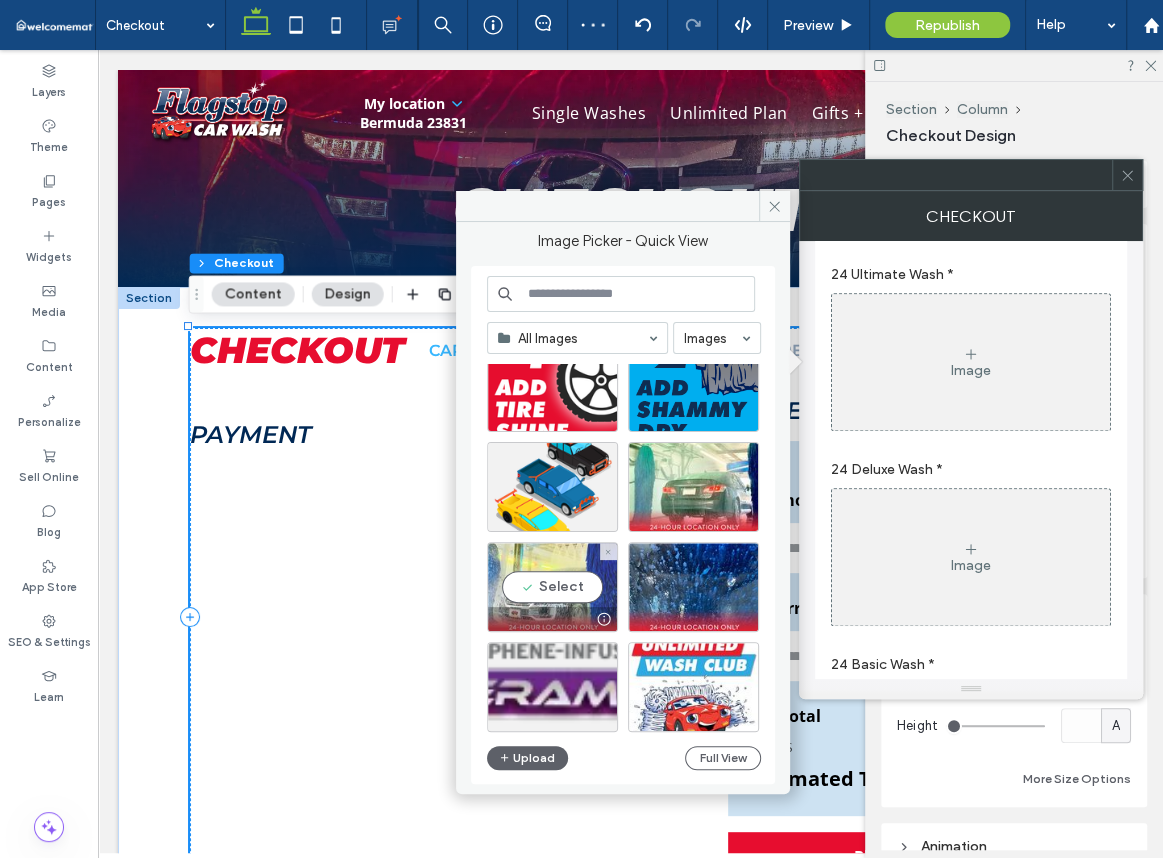 scroll, scrollTop: 100, scrollLeft: 0, axis: vertical 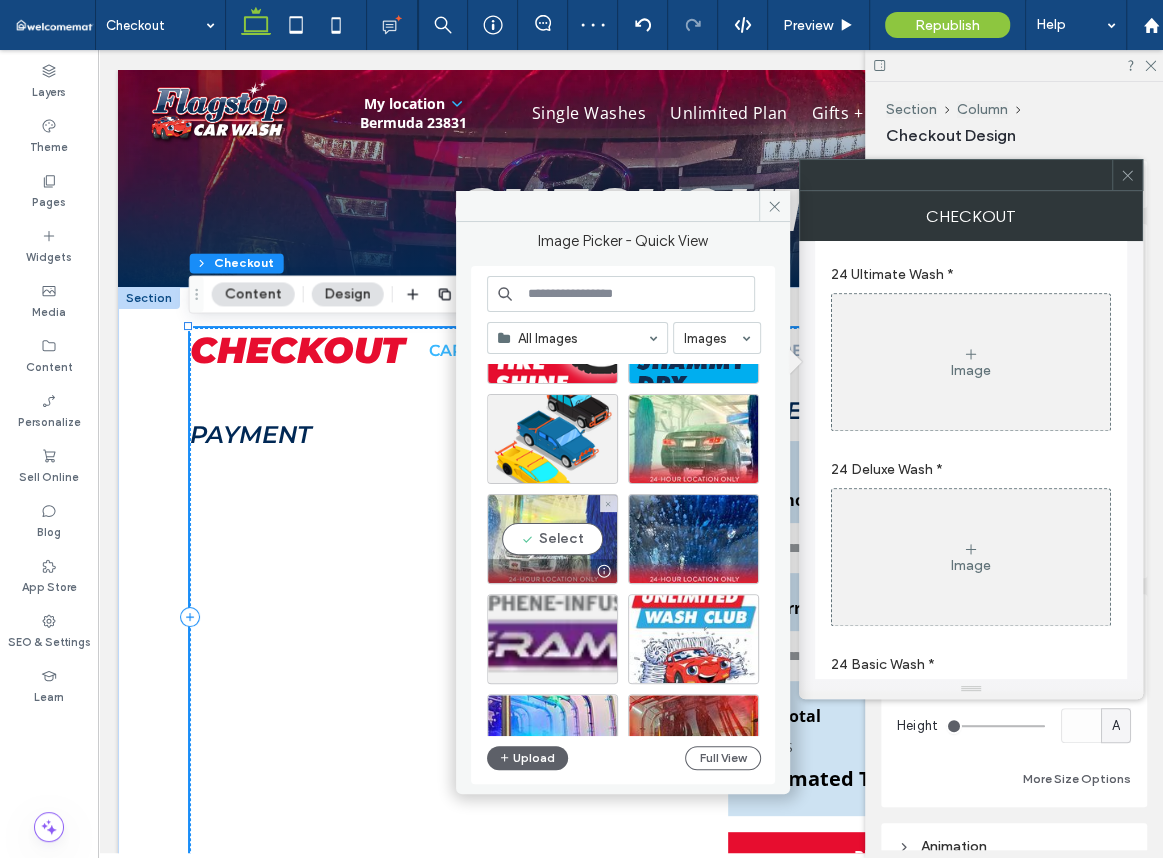 click on "Select" at bounding box center [552, 539] 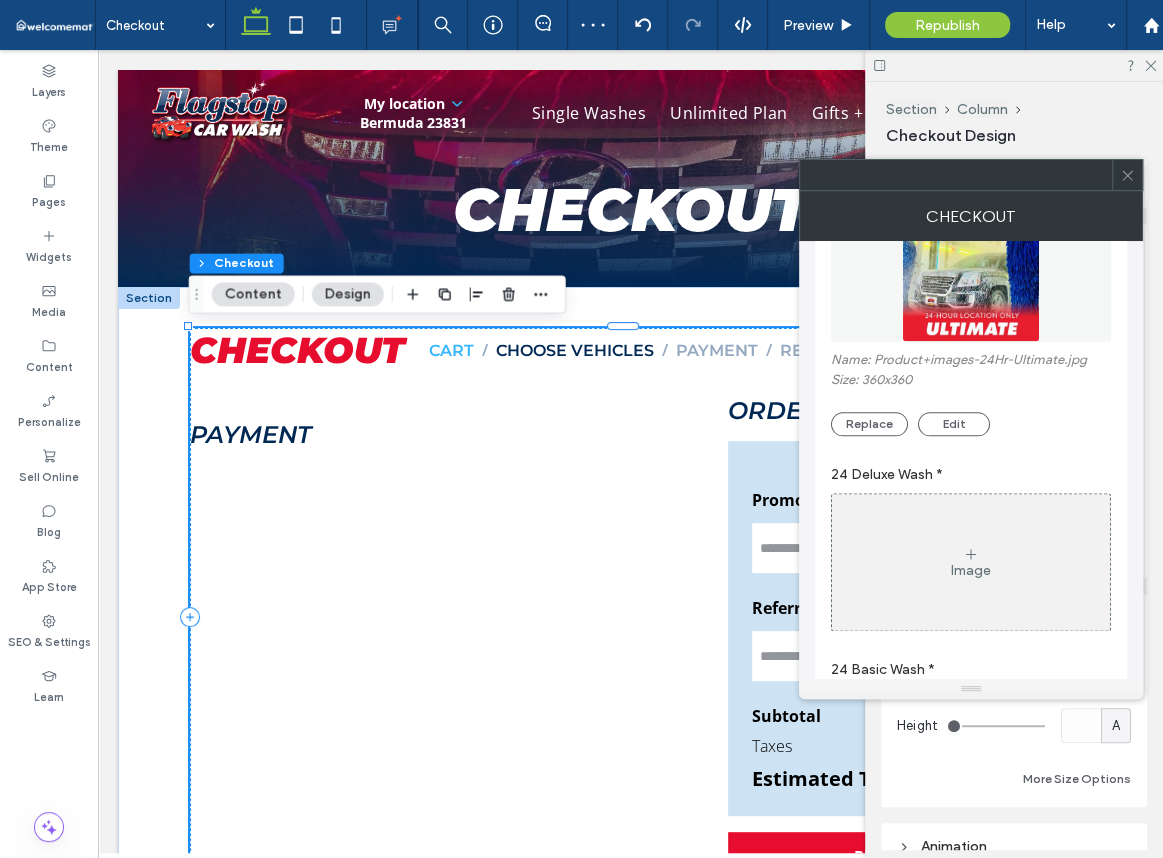 scroll, scrollTop: 1400, scrollLeft: 0, axis: vertical 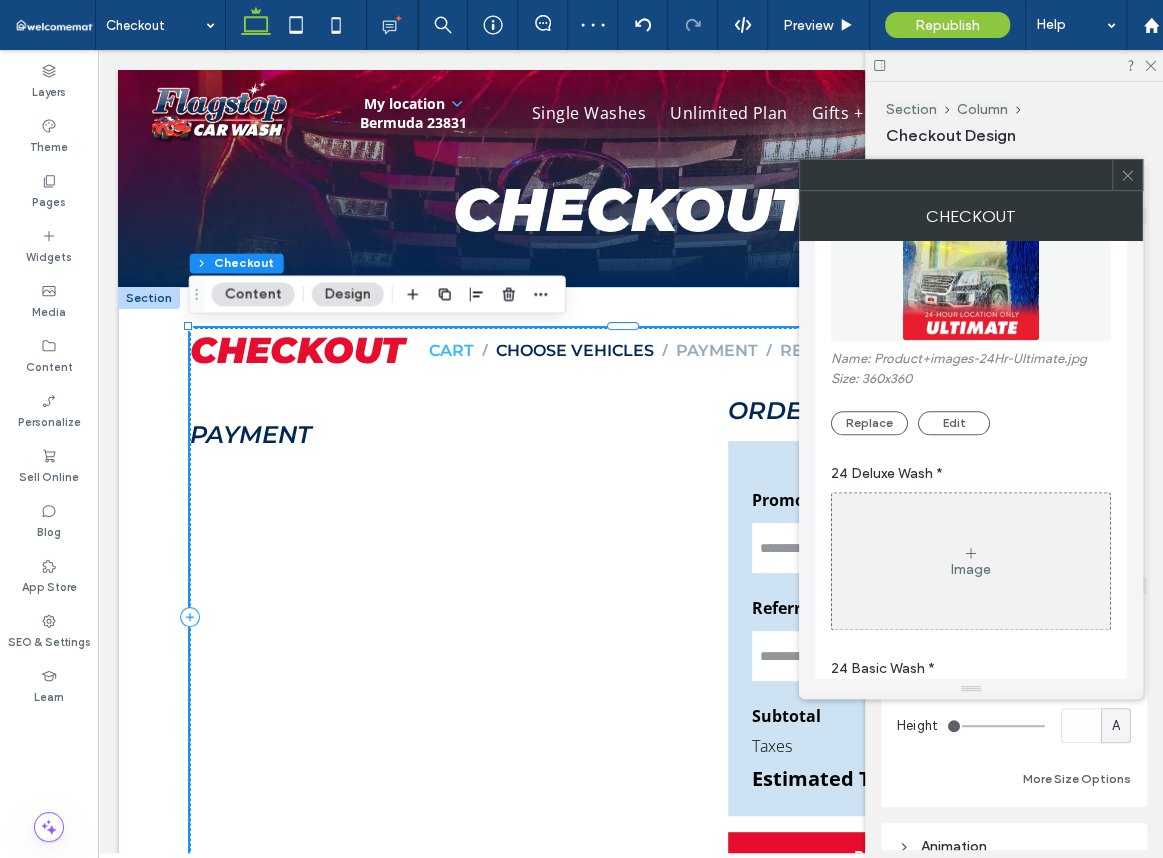 click on "Image" at bounding box center (971, 561) 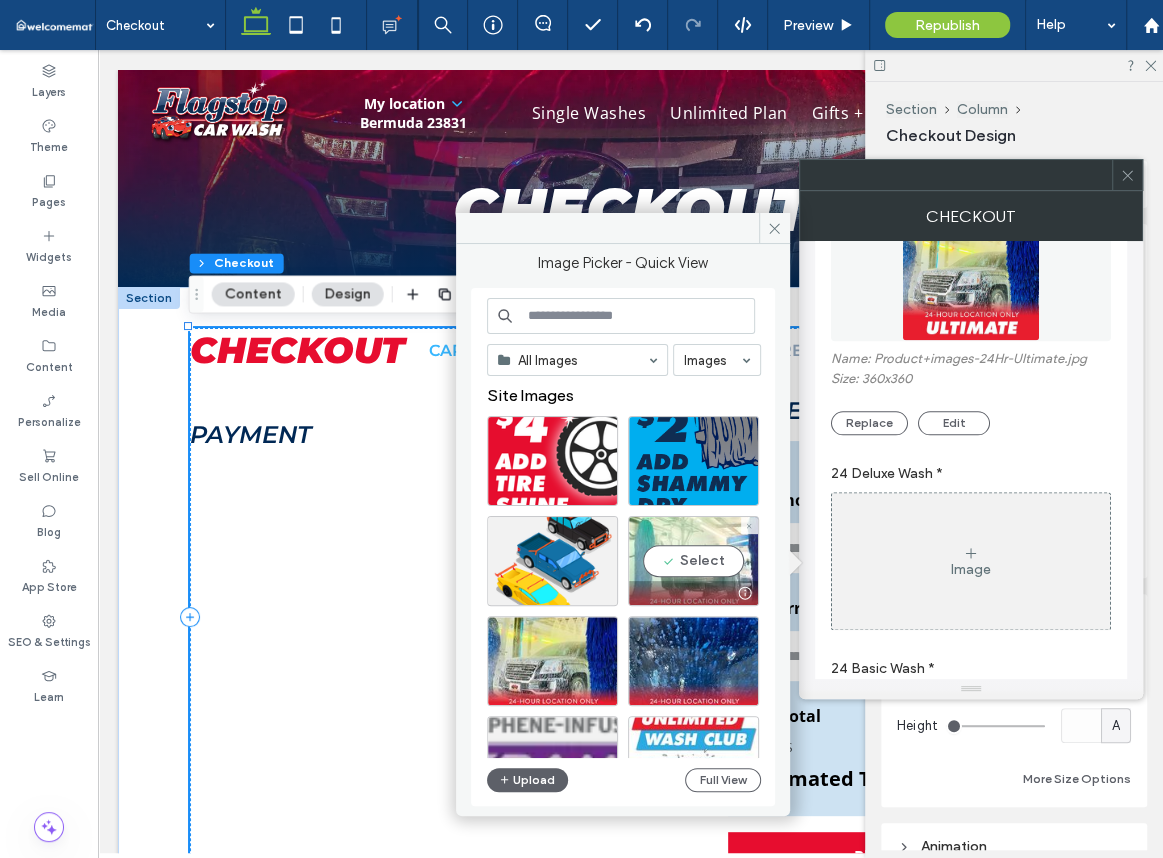 click on "Select" at bounding box center (693, 561) 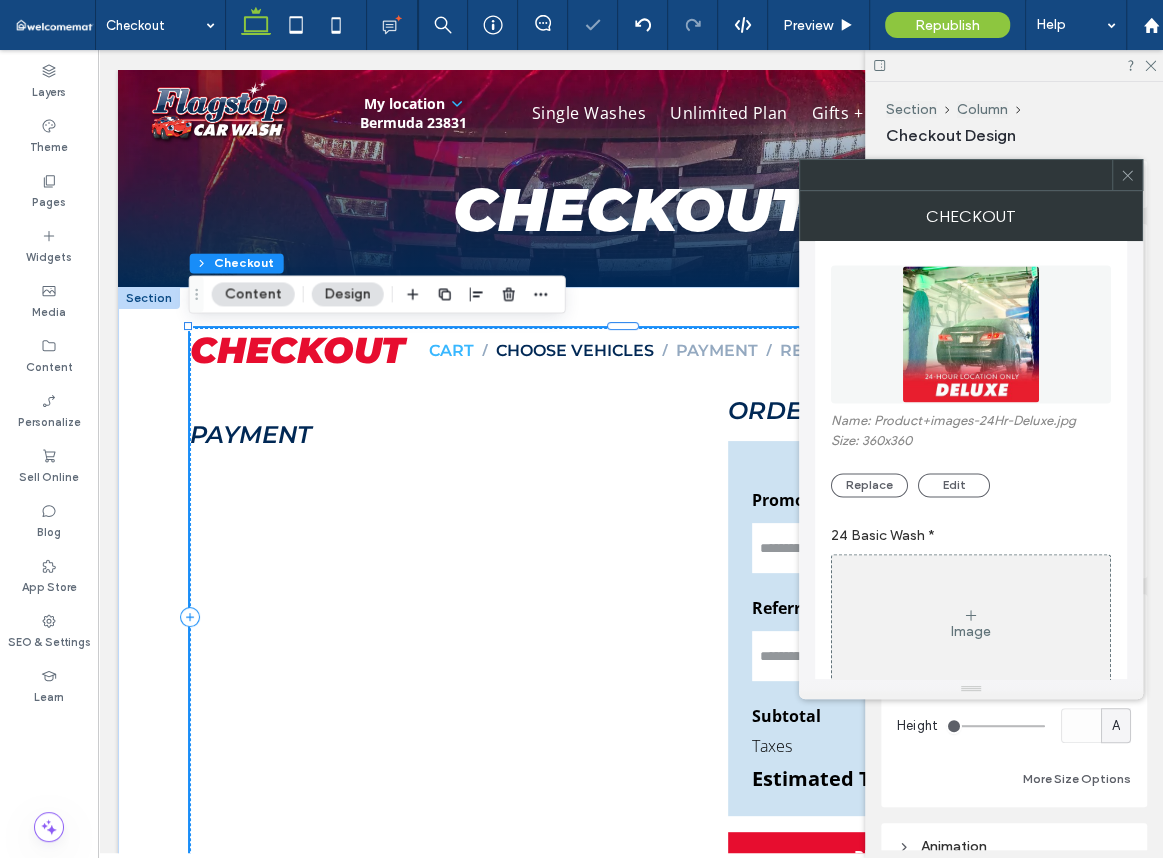 scroll, scrollTop: 1700, scrollLeft: 0, axis: vertical 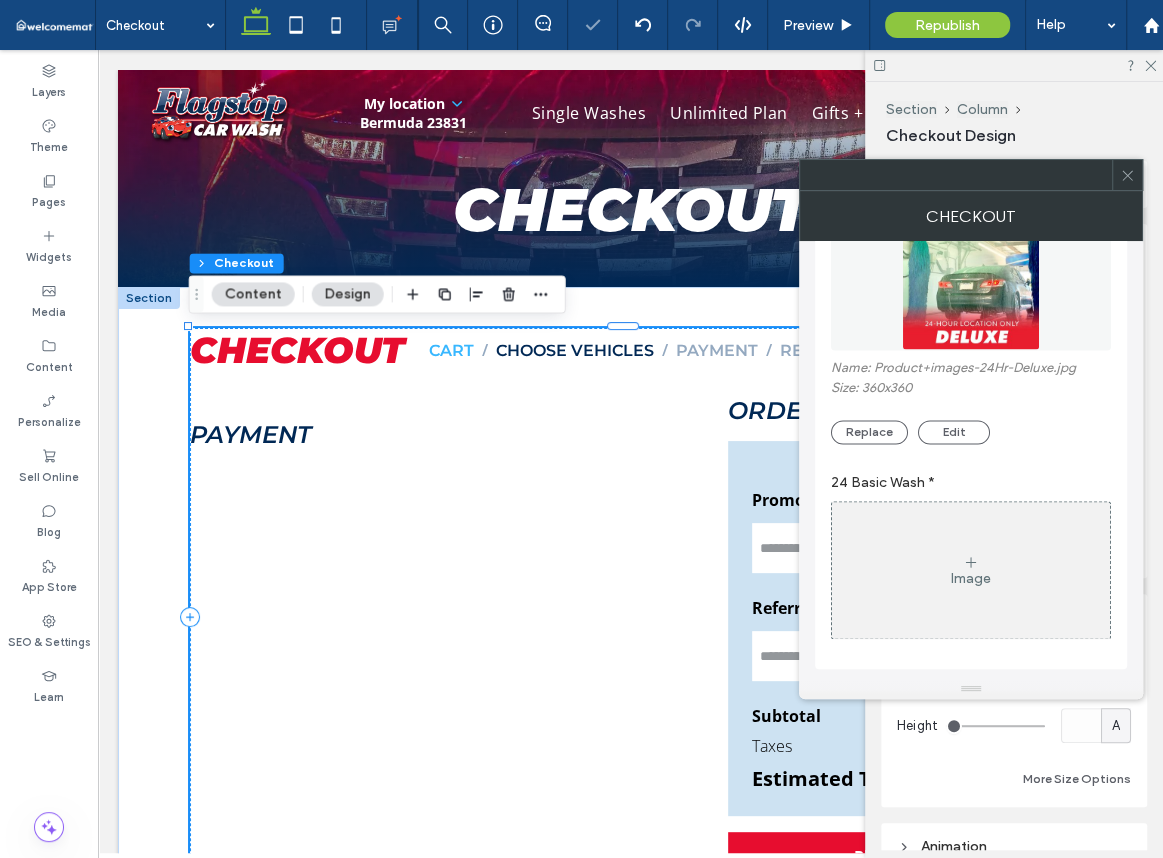click on "Image" at bounding box center (971, 570) 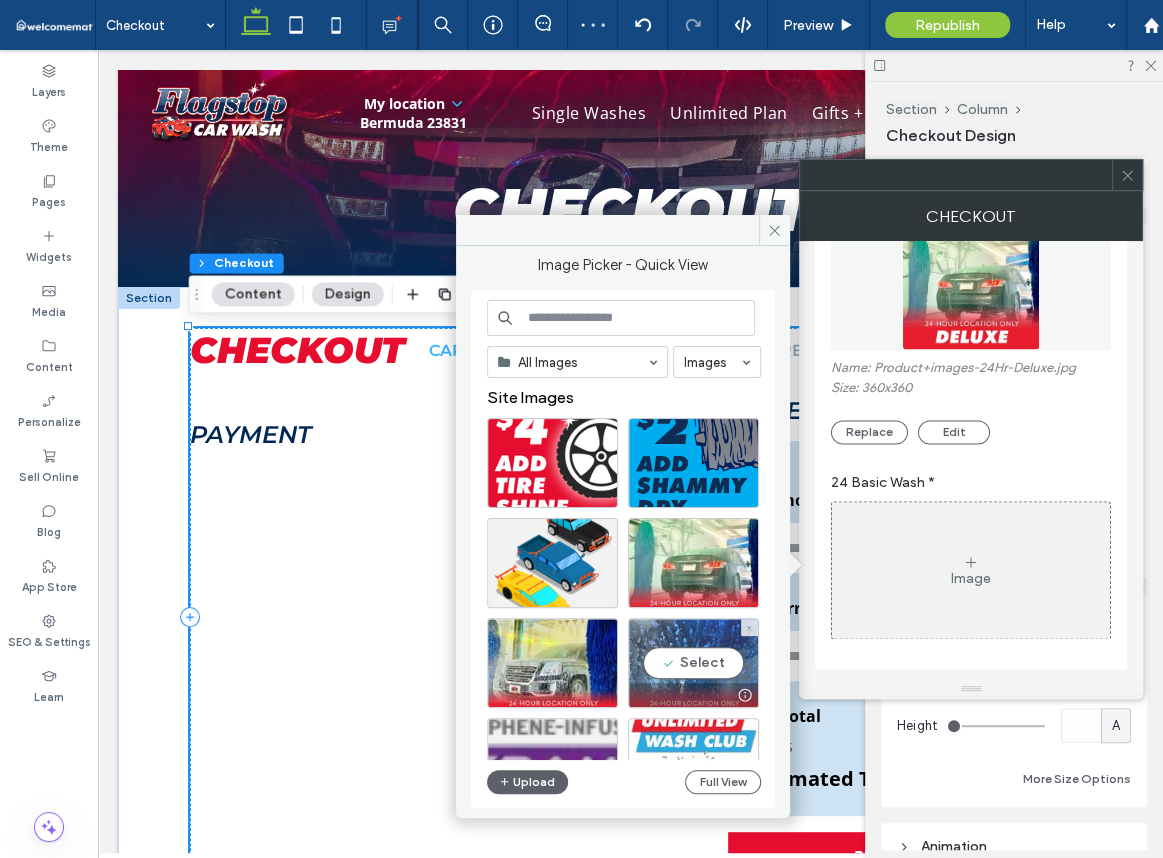 click on "Select" at bounding box center (693, 663) 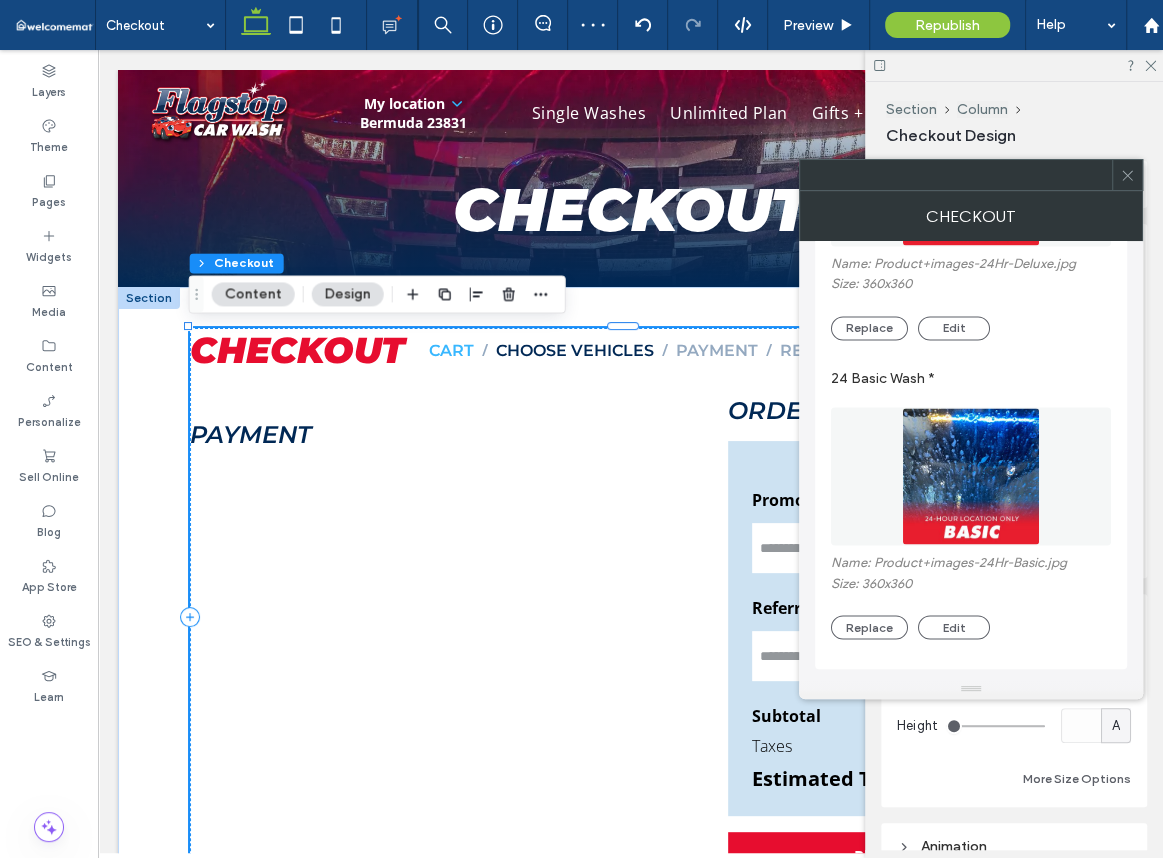 scroll, scrollTop: 1817, scrollLeft: 0, axis: vertical 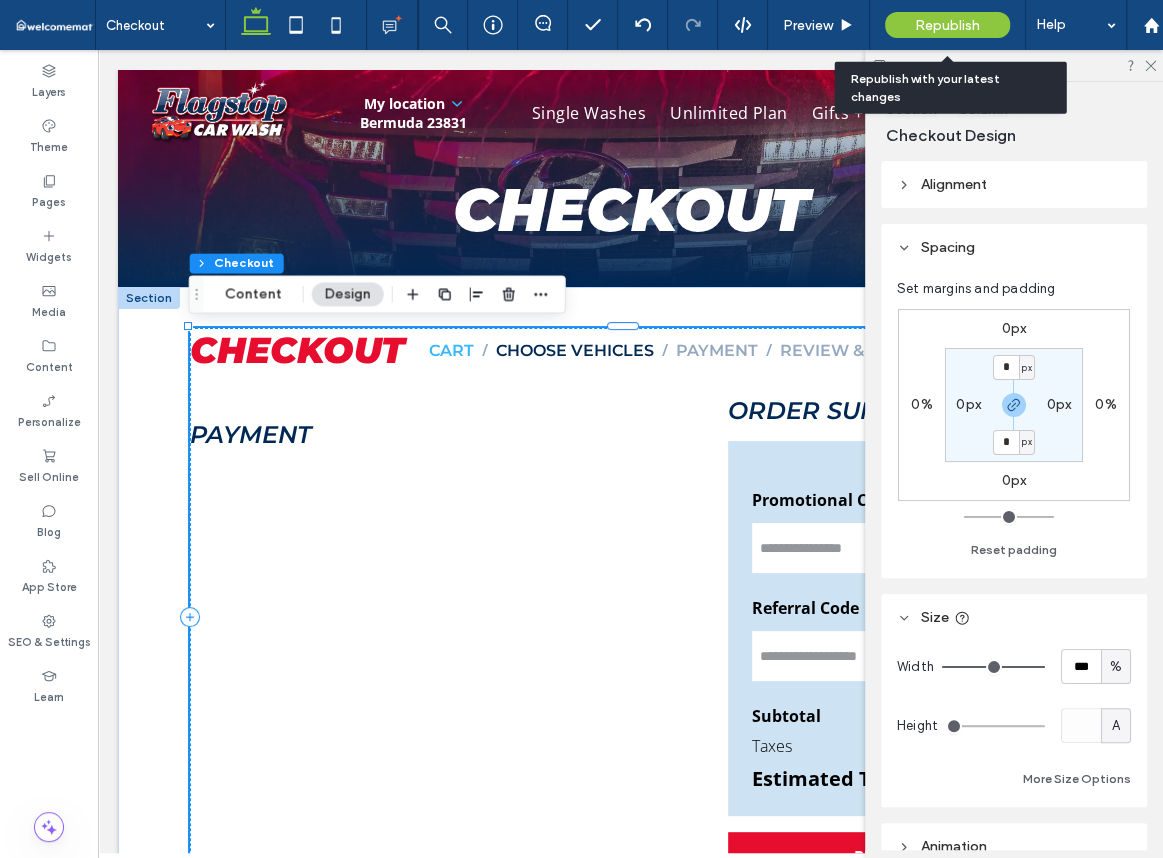 click on "Republish" at bounding box center (947, 25) 